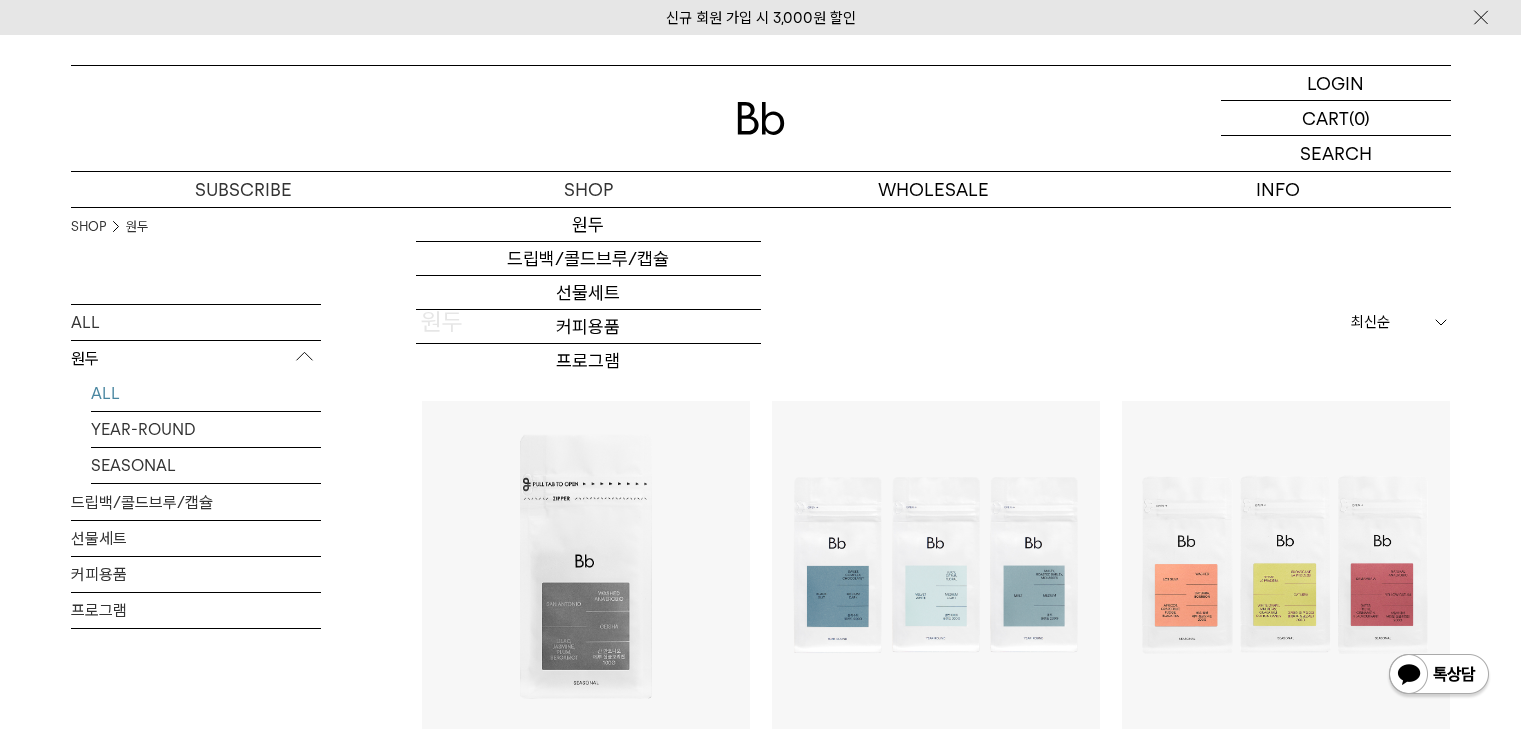 scroll, scrollTop: 332, scrollLeft: 0, axis: vertical 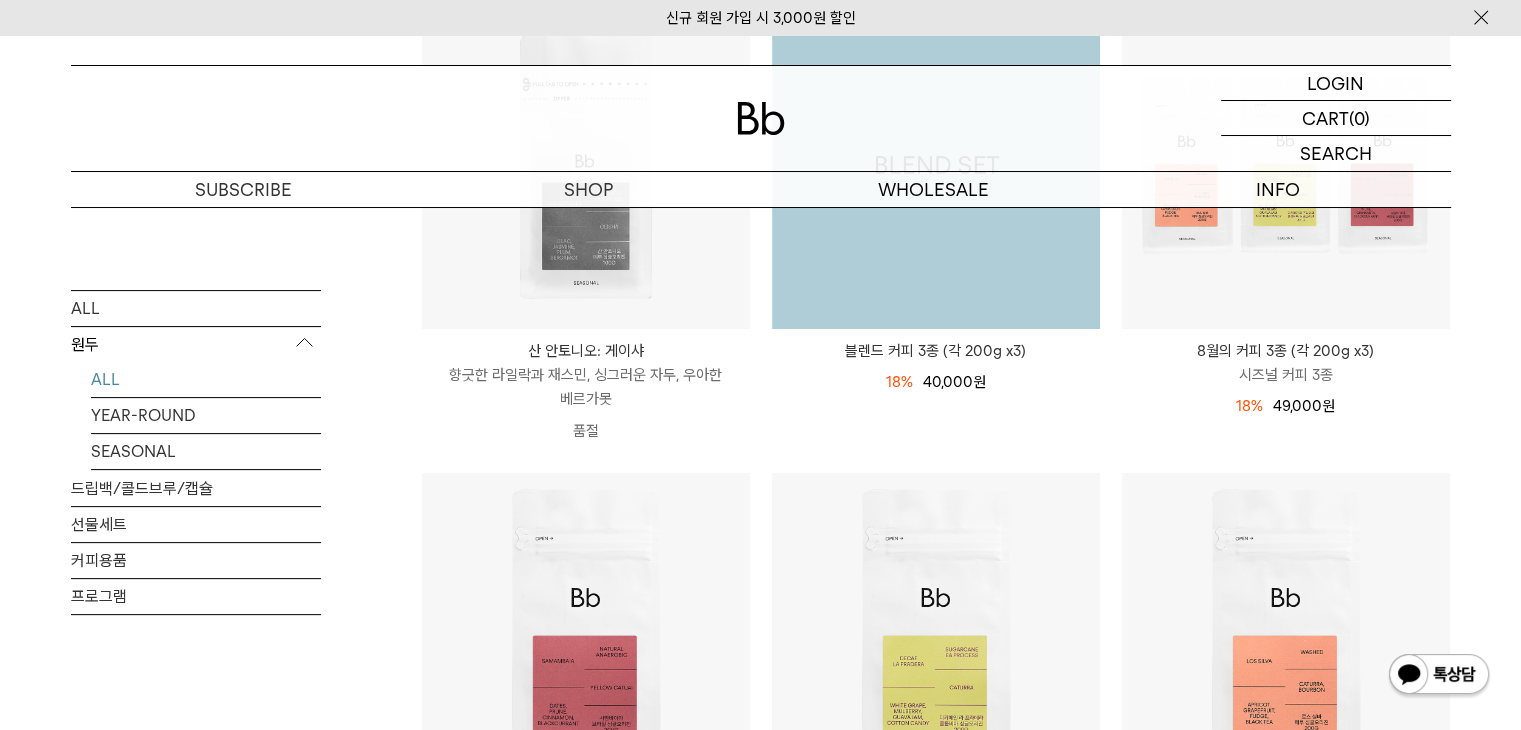 click at bounding box center (936, 165) 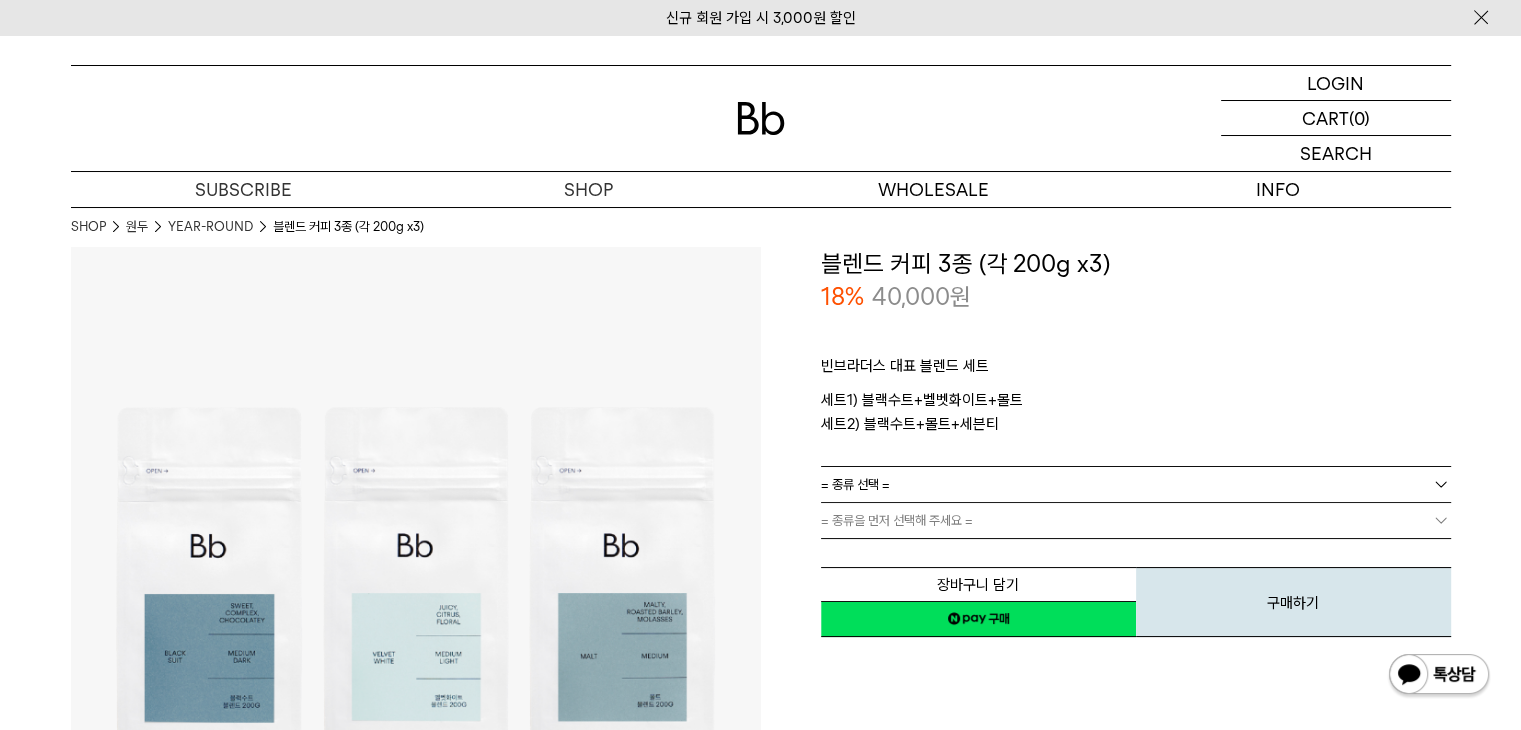 scroll, scrollTop: 0, scrollLeft: 0, axis: both 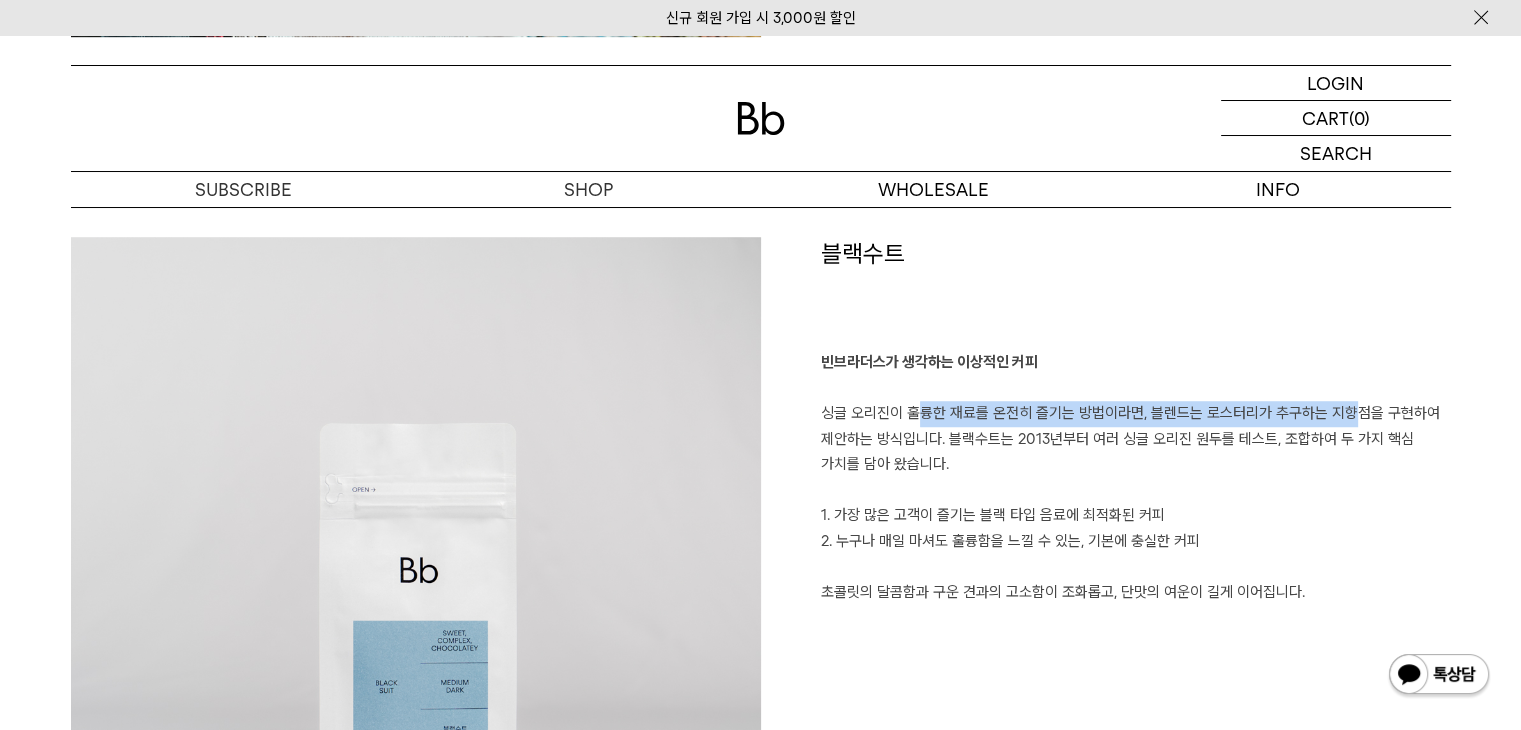 drag, startPoint x: 1118, startPoint y: 409, endPoint x: 1356, endPoint y: 407, distance: 238.0084 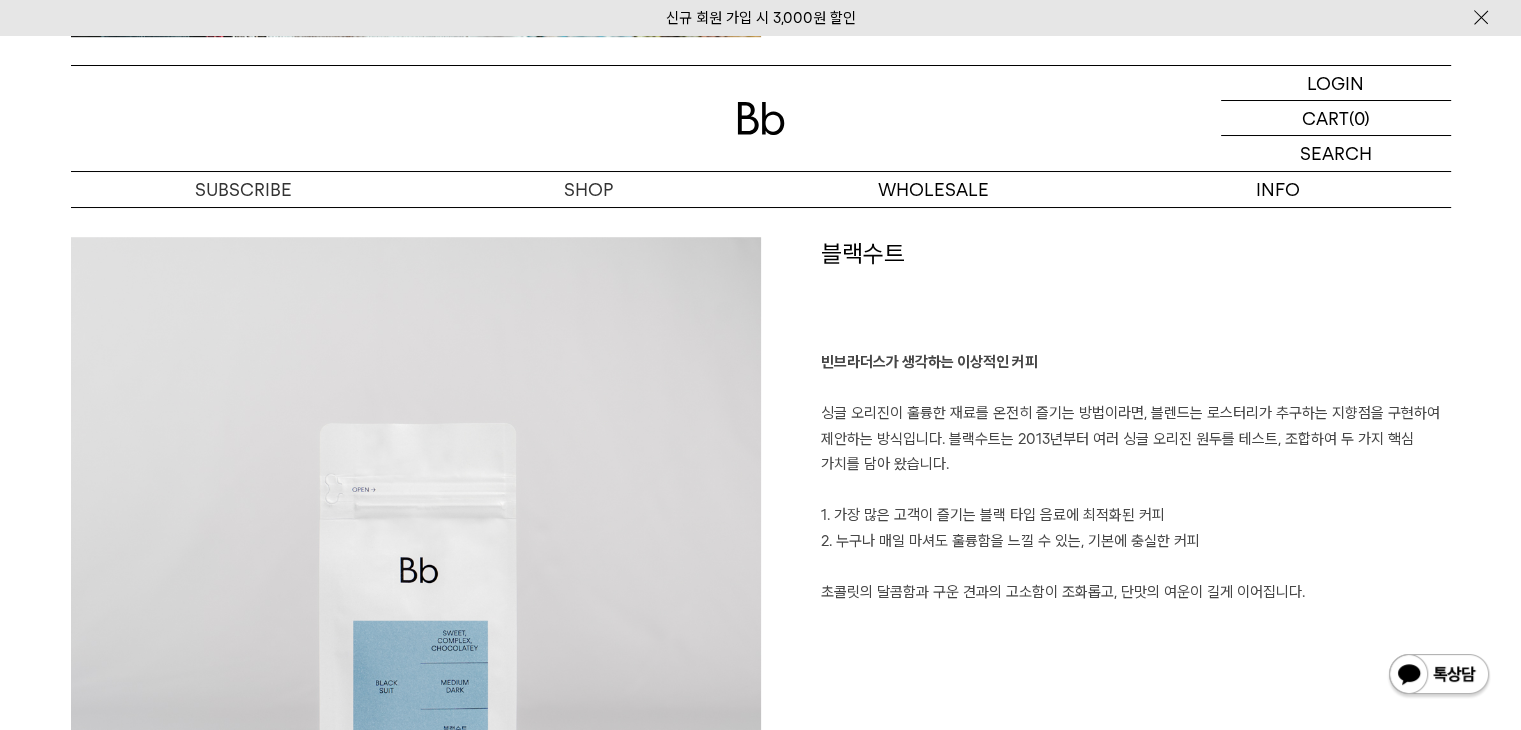 click on "빈브라더스가 생각하는 이상적인 커피 싱글 오리진이 훌륭한 재료를 온전히 즐기는 방법이라면, 블렌드는 로스터리가 추구하는 지향점을 구현하여 제안하는 방식입니다. 블랙수트는 2013년부터 여러 싱글 오리진 원두를 테스트, 조합하여 두 가지 핵심 가치를 담아 왔습니다.
1. 가장 많은 고객이 즐기는 블랙 타입 음료에 최적화된 커피
2. 누구나 매일 마셔도 훌륭함을 느낄 수 있는, 기본에 충실한 커피
초콜릿의 달콤함과 구운 견과의 고소함이 조화롭고, 단맛의 여운이 길게 이어집니다." at bounding box center (1136, 477) 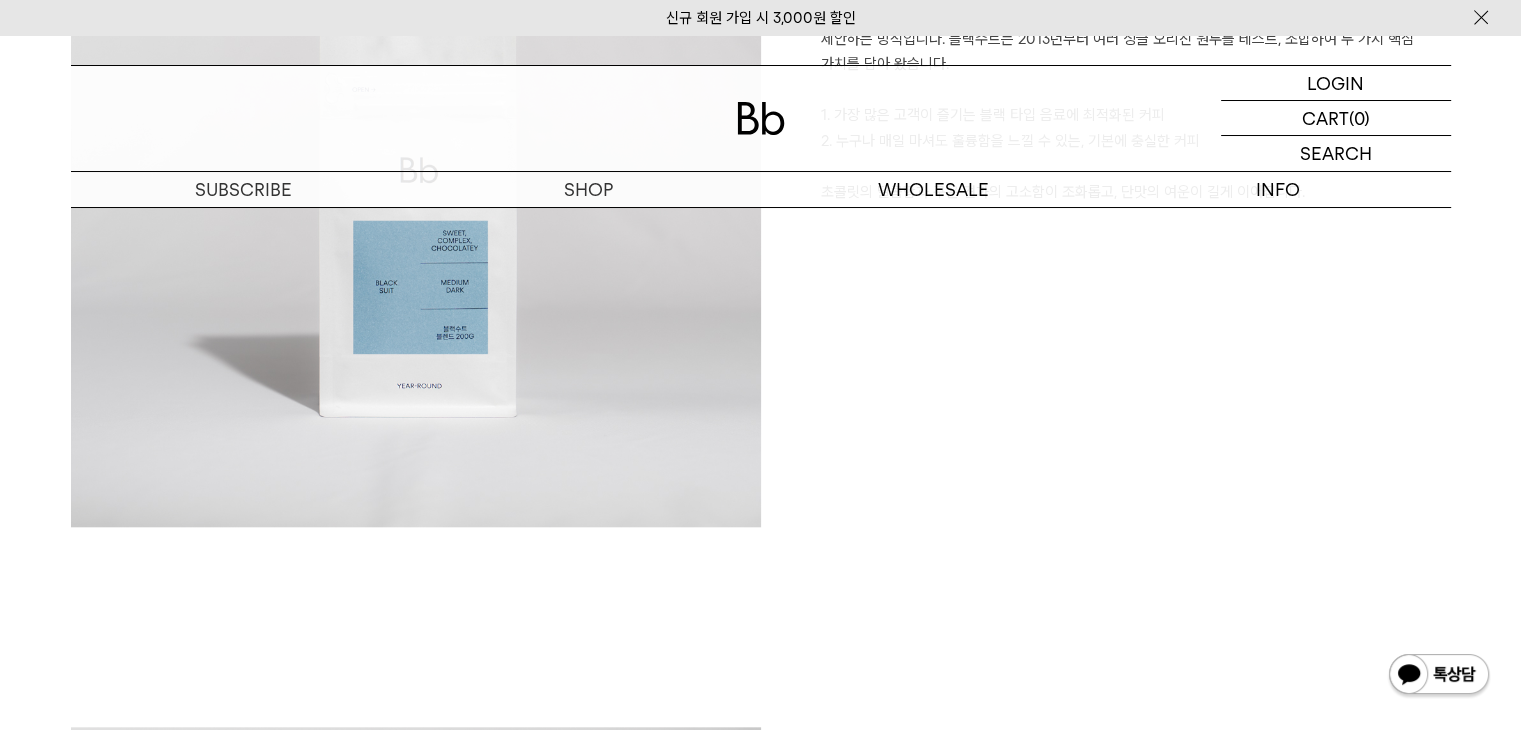 scroll, scrollTop: 1400, scrollLeft: 0, axis: vertical 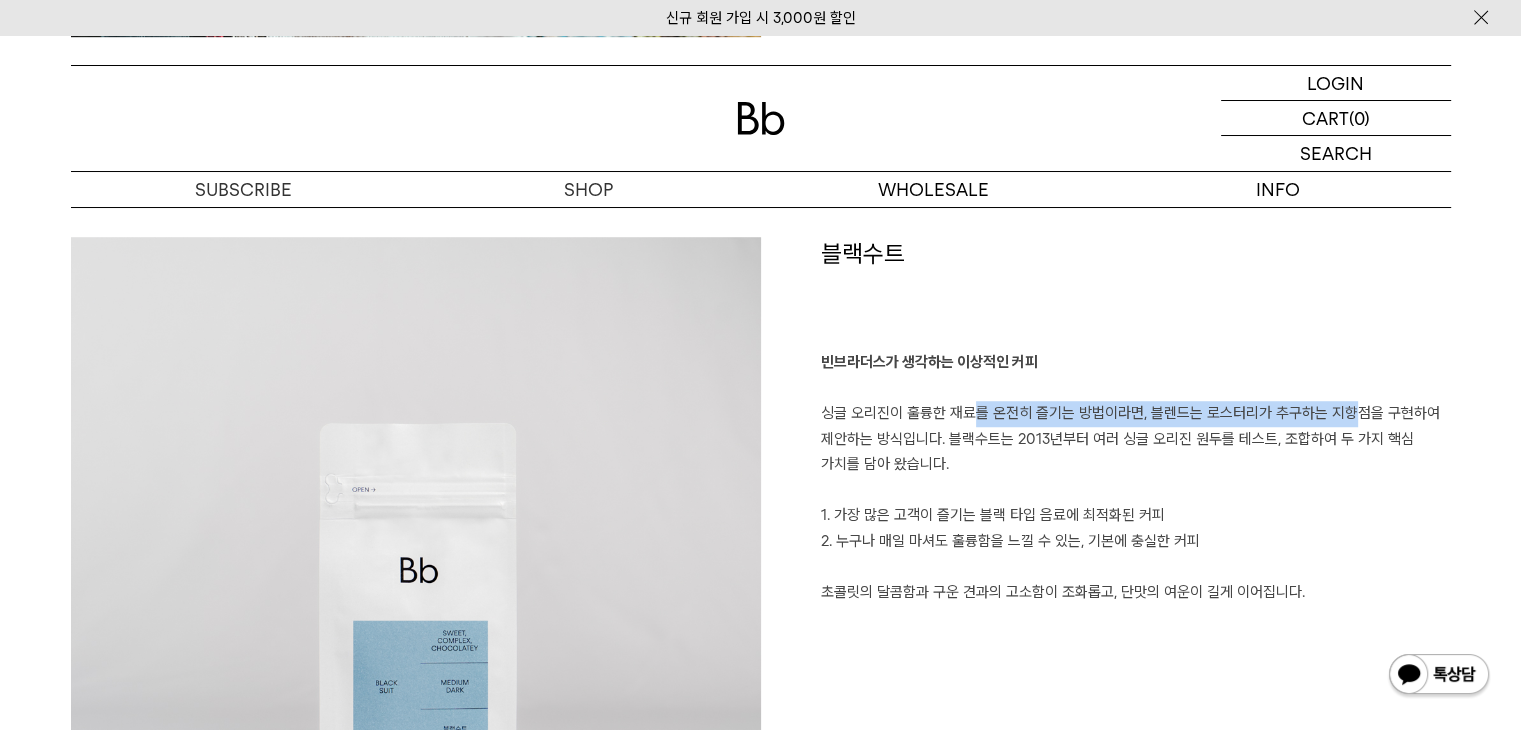 drag, startPoint x: 972, startPoint y: 418, endPoint x: 1353, endPoint y: 419, distance: 381.0013 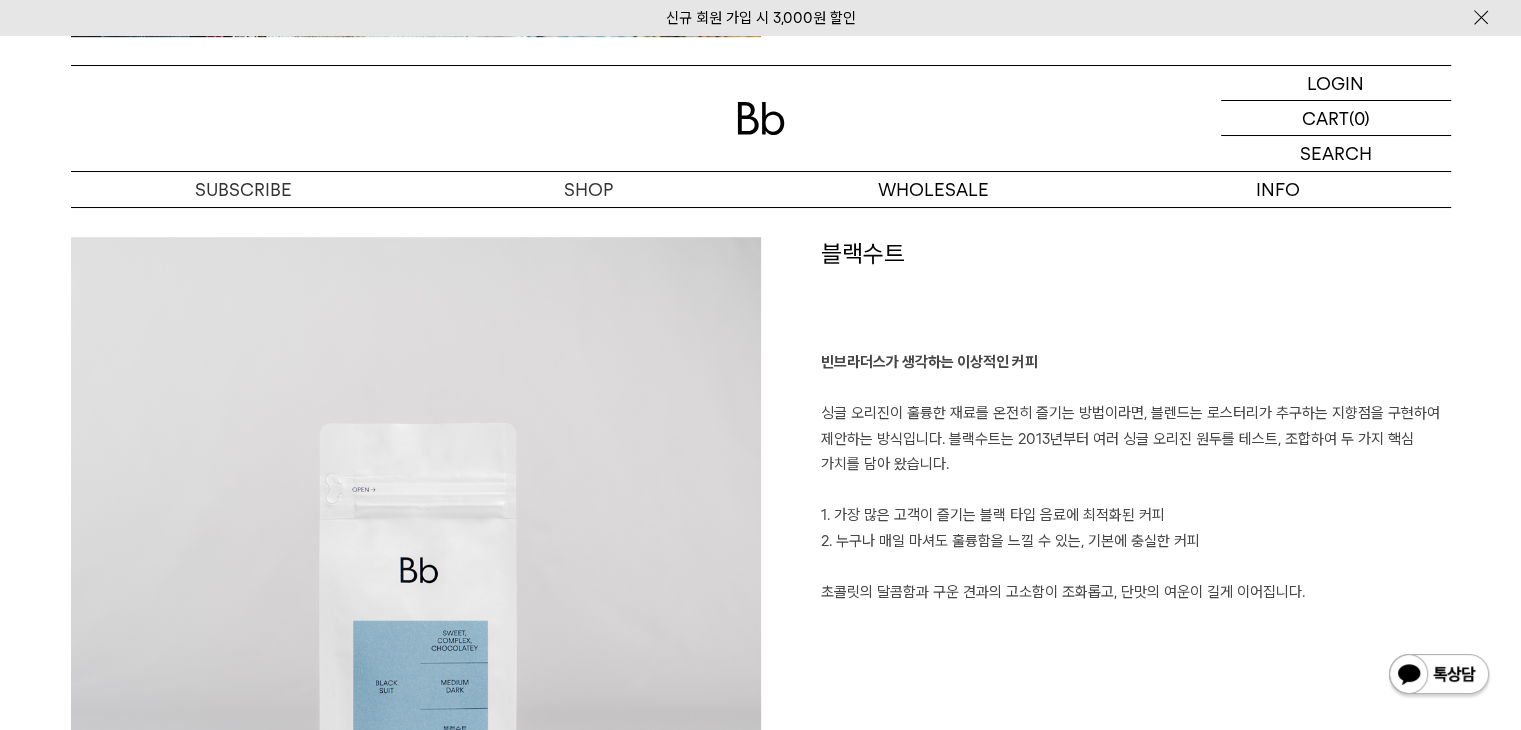 click on "빈브라더스가 생각하는 이상적인 커피 싱글 오리진이 훌륭한 재료를 온전히 즐기는 방법이라면, 블렌드는 로스터리가 추구하는 지향점을 구현하여 제안하는 방식입니다. 블랙수트는 2013년부터 여러 싱글 오리진 원두를 테스트, 조합하여 두 가지 핵심 가치를 담아 왔습니다.
1. 가장 많은 고객이 즐기는 블랙 타입 음료에 최적화된 커피
2. 누구나 매일 마셔도 훌륭함을 느낄 수 있는, 기본에 충실한 커피
초콜릿의 달콤함과 구운 견과의 고소함이 조화롭고, 단맛의 여운이 길게 이어집니다." at bounding box center (1136, 477) 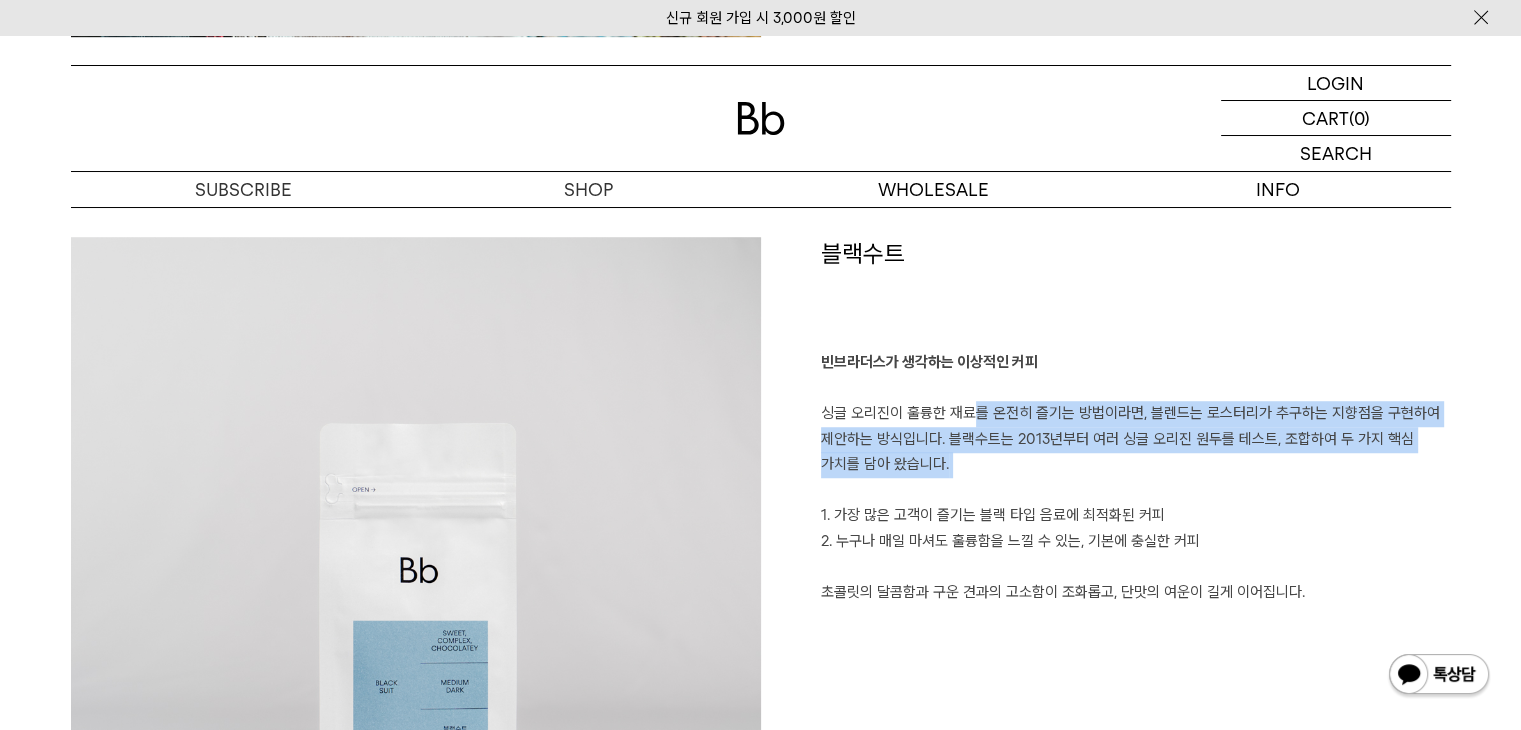 drag, startPoint x: 970, startPoint y: 415, endPoint x: 1292, endPoint y: 496, distance: 332.03162 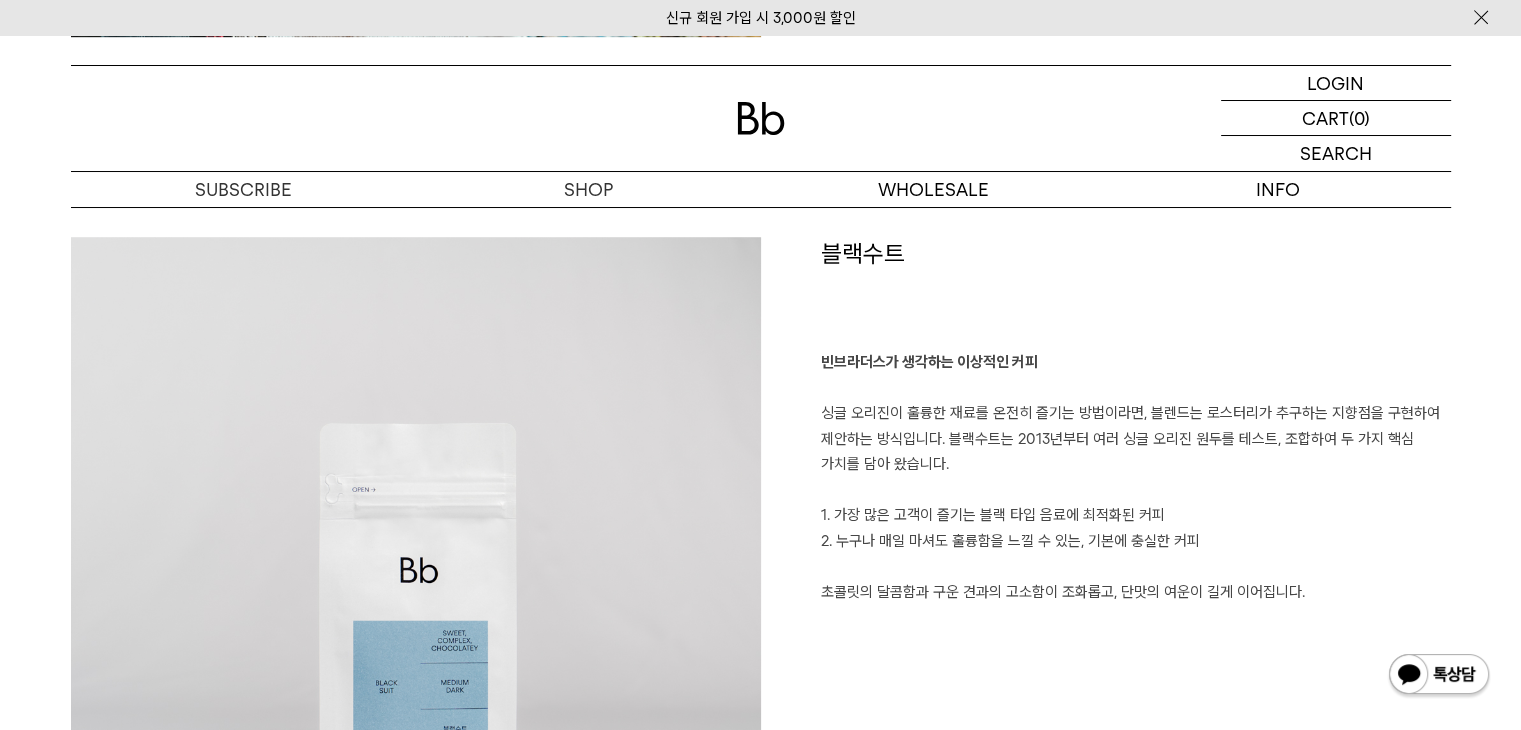 click on "빈브라더스가 생각하는 이상적인 커피 싱글 오리진이 훌륭한 재료를 온전히 즐기는 방법이라면, 블렌드는 로스터리가 추구하는 지향점을 구현하여 제안하는 방식입니다. 블랙수트는 2013년부터 여러 싱글 오리진 원두를 테스트, 조합하여 두 가지 핵심 가치를 담아 왔습니다.
1. 가장 많은 고객이 즐기는 블랙 타입 음료에 최적화된 커피
2. 누구나 매일 마셔도 훌륭함을 느낄 수 있는, 기본에 충실한 커피
초콜릿의 달콤함과 구운 견과의 고소함이 조화롭고, 단맛의 여운이 길게 이어집니다." at bounding box center (1136, 477) 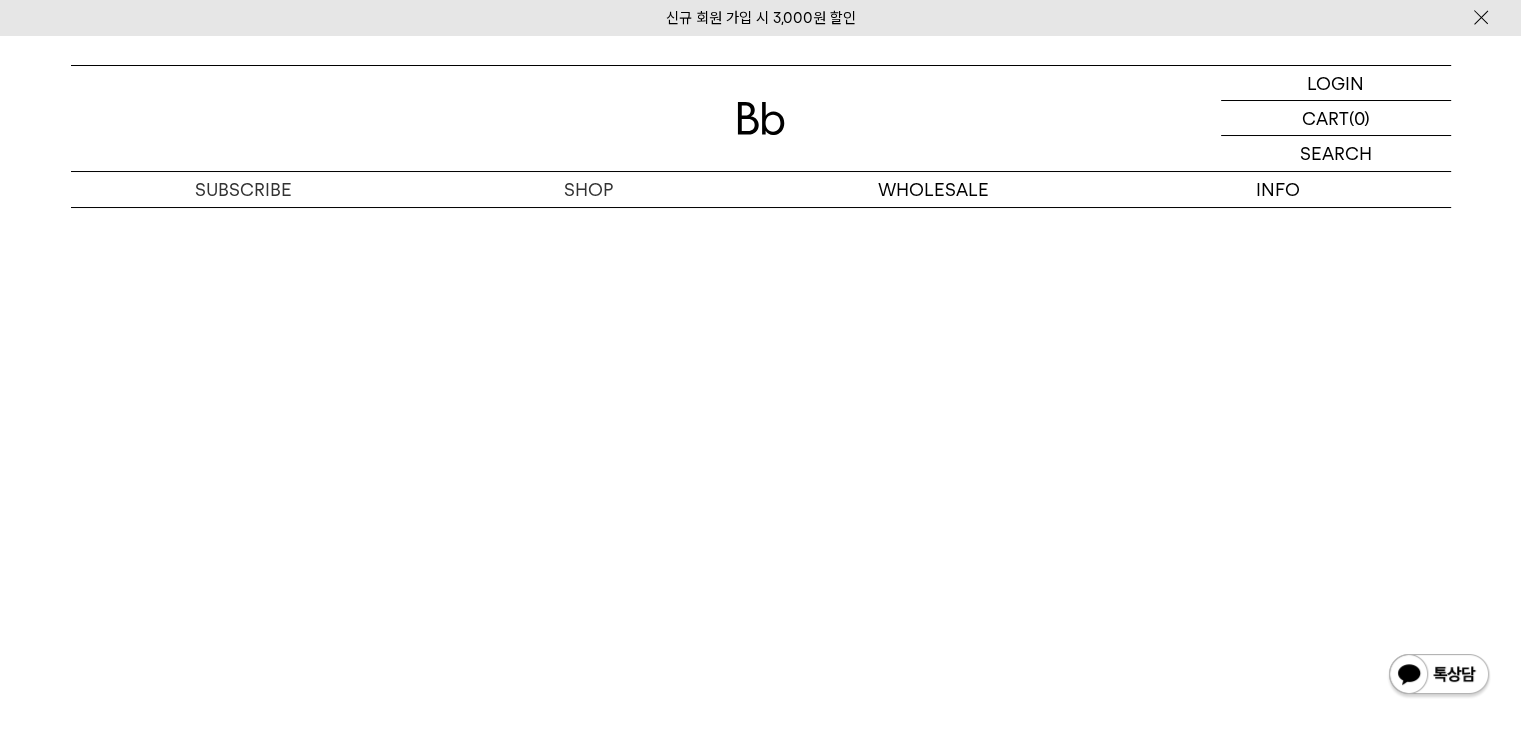scroll, scrollTop: 6200, scrollLeft: 0, axis: vertical 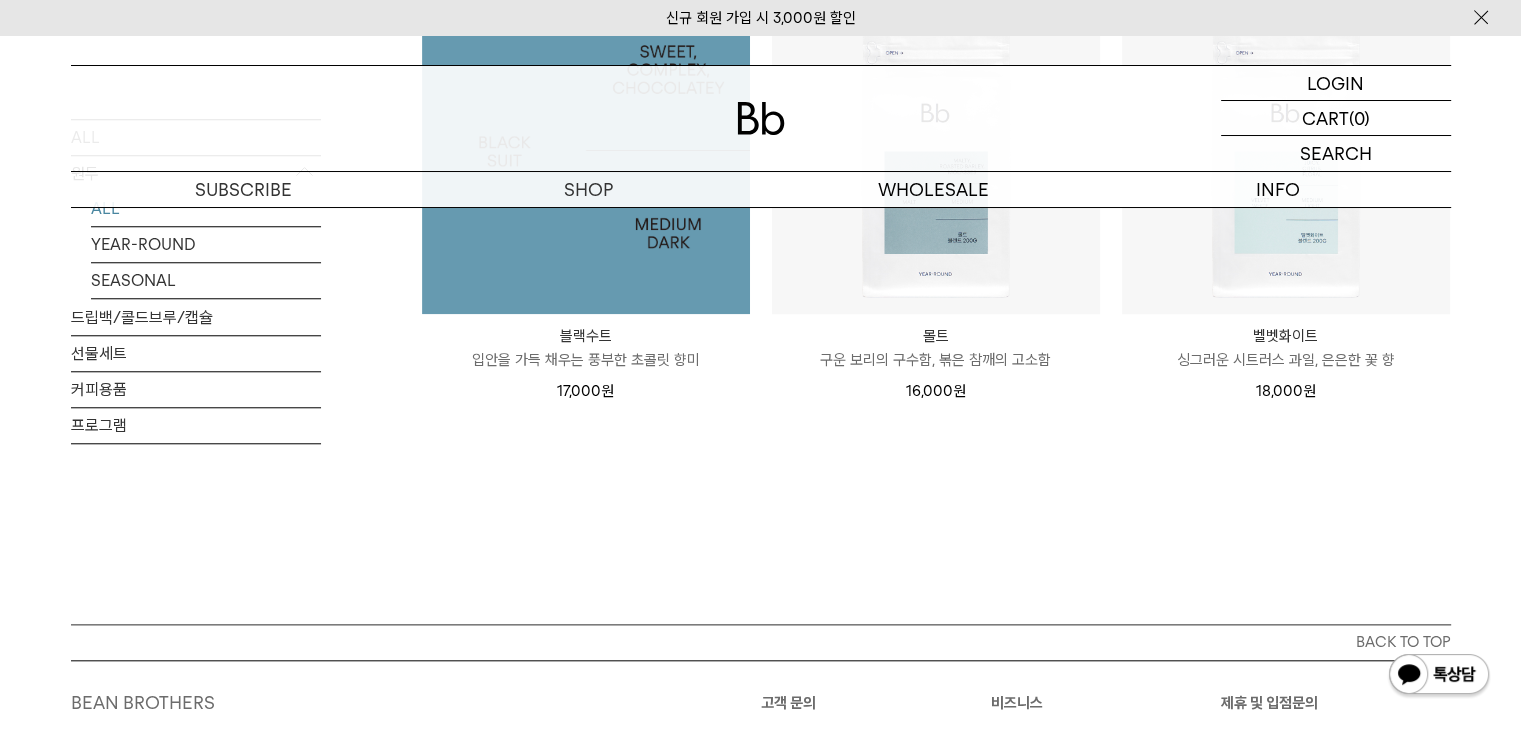 click at bounding box center (586, 150) 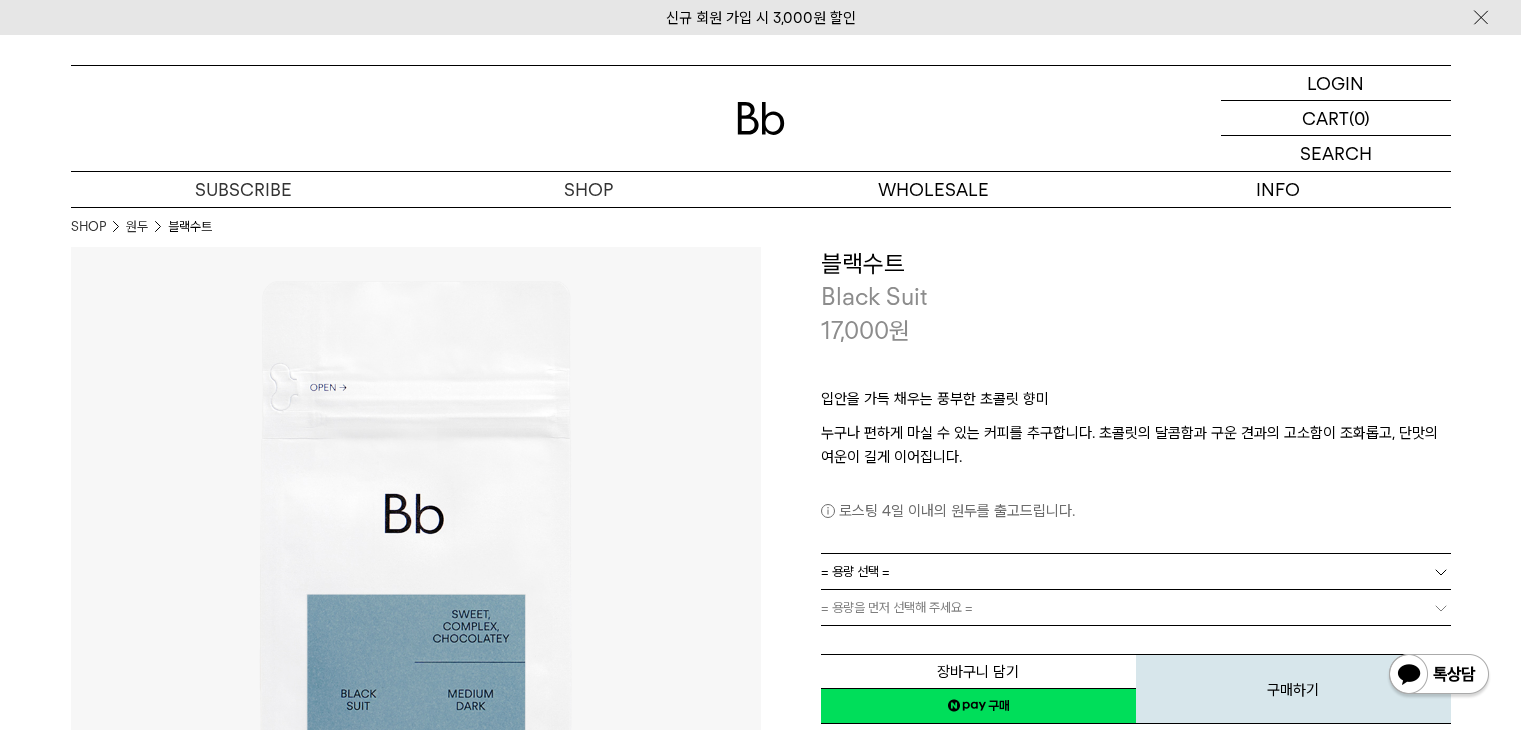 scroll, scrollTop: 0, scrollLeft: 0, axis: both 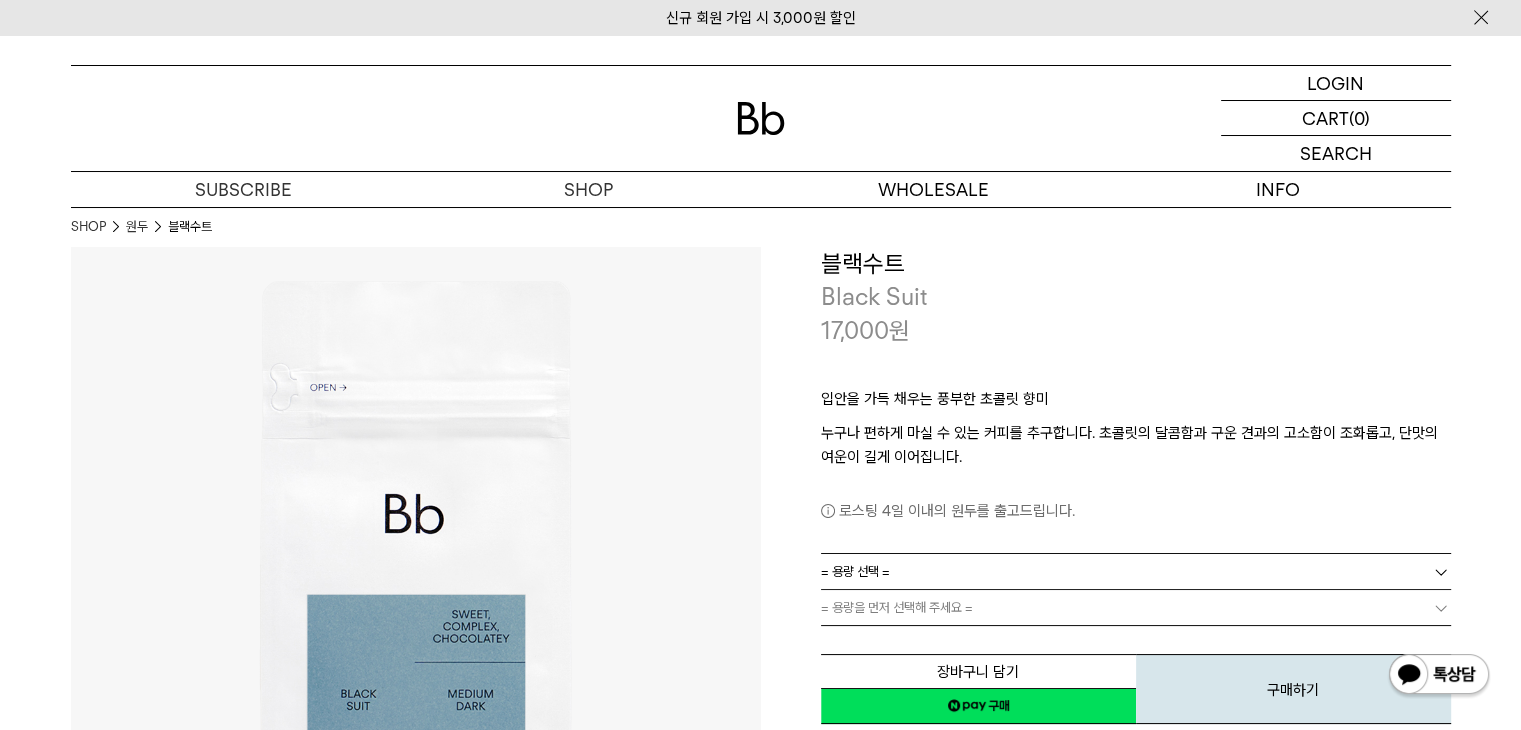 click on "누구나 편하게 마실 수 있는 커피를 추구합니다. 초콜릿의 달콤함과 구운 견과의 고소함이 조화롭고, 단맛의 여운이 길게 이어집니다." at bounding box center [1136, 445] 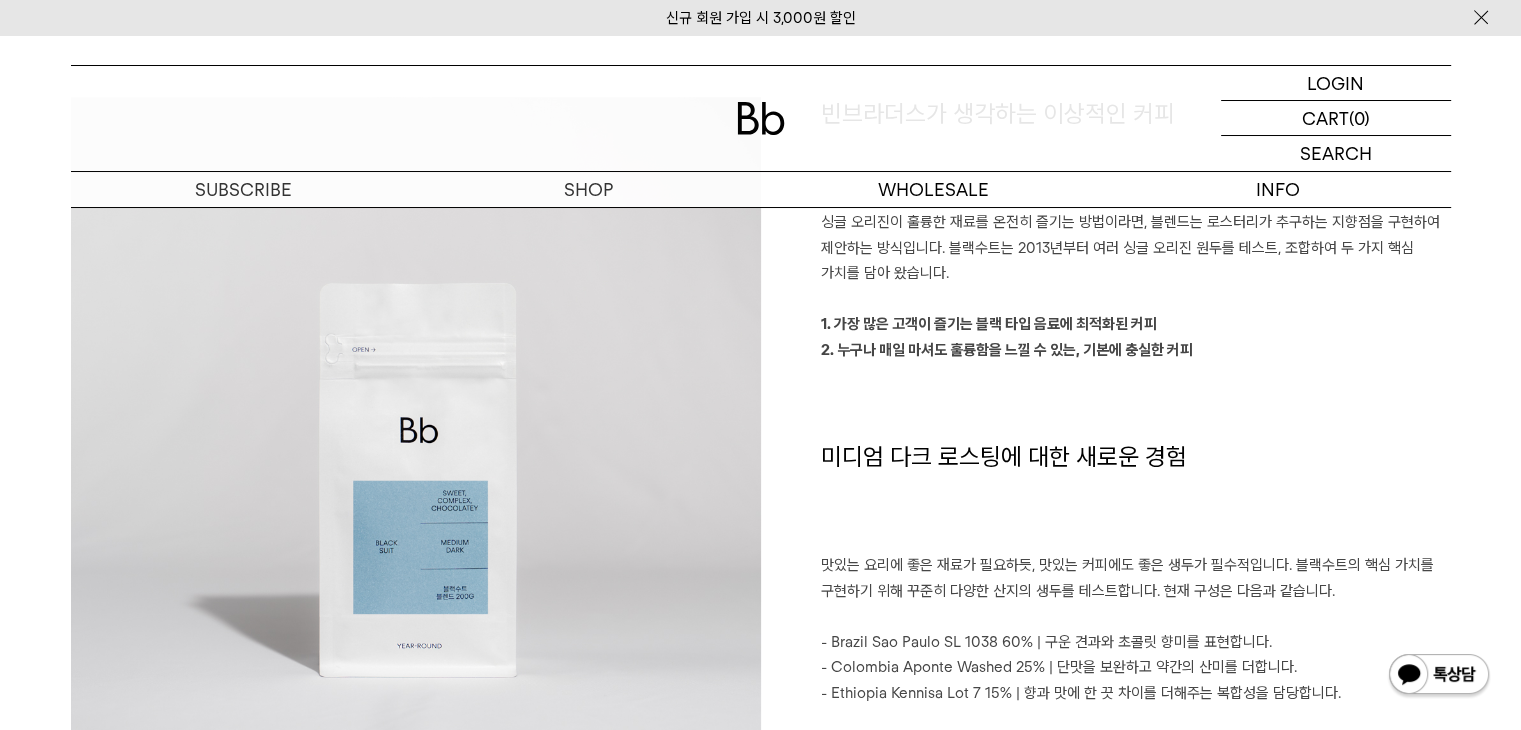 scroll, scrollTop: 1600, scrollLeft: 0, axis: vertical 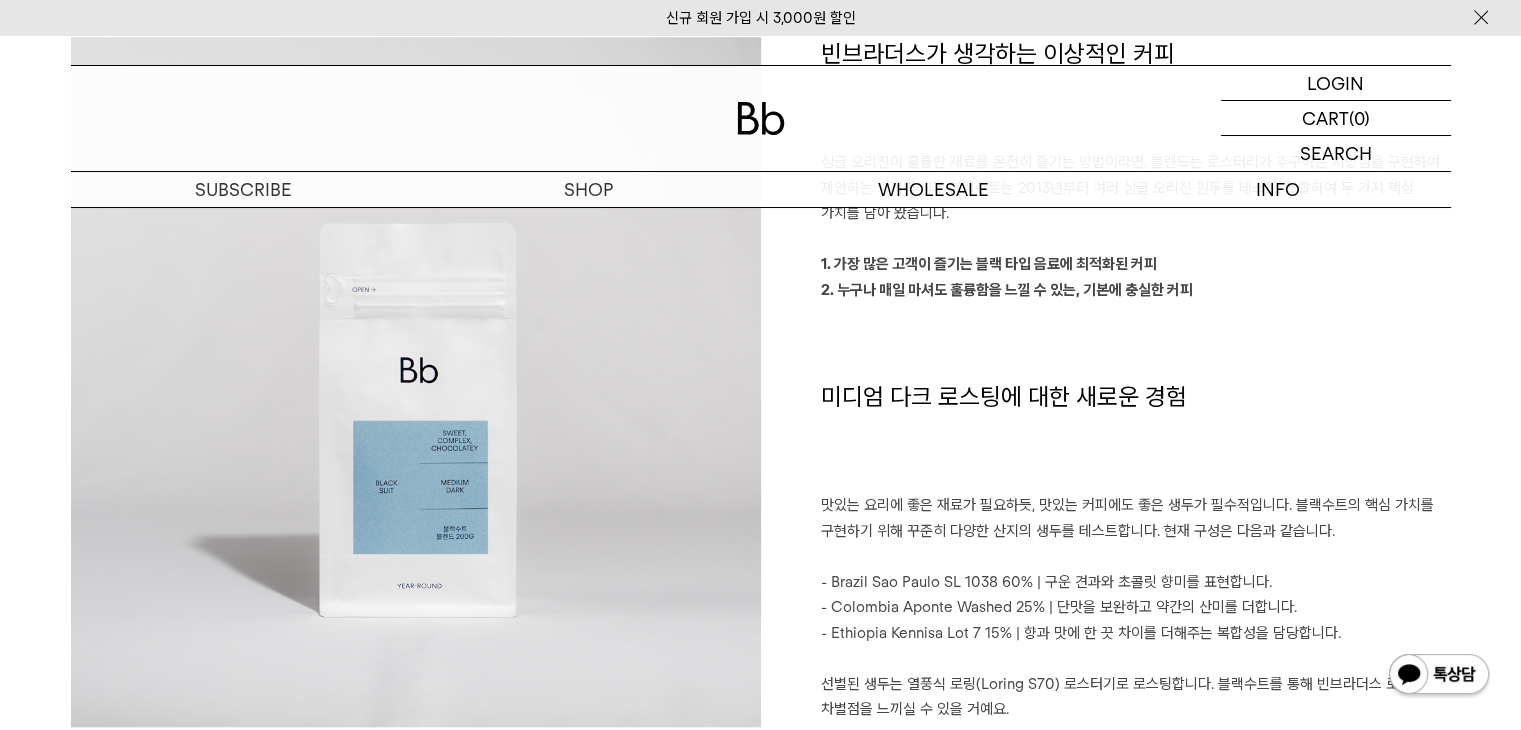 click on "미디엄 다크 로스팅에 대한 새로운 경험" at bounding box center [1136, 437] 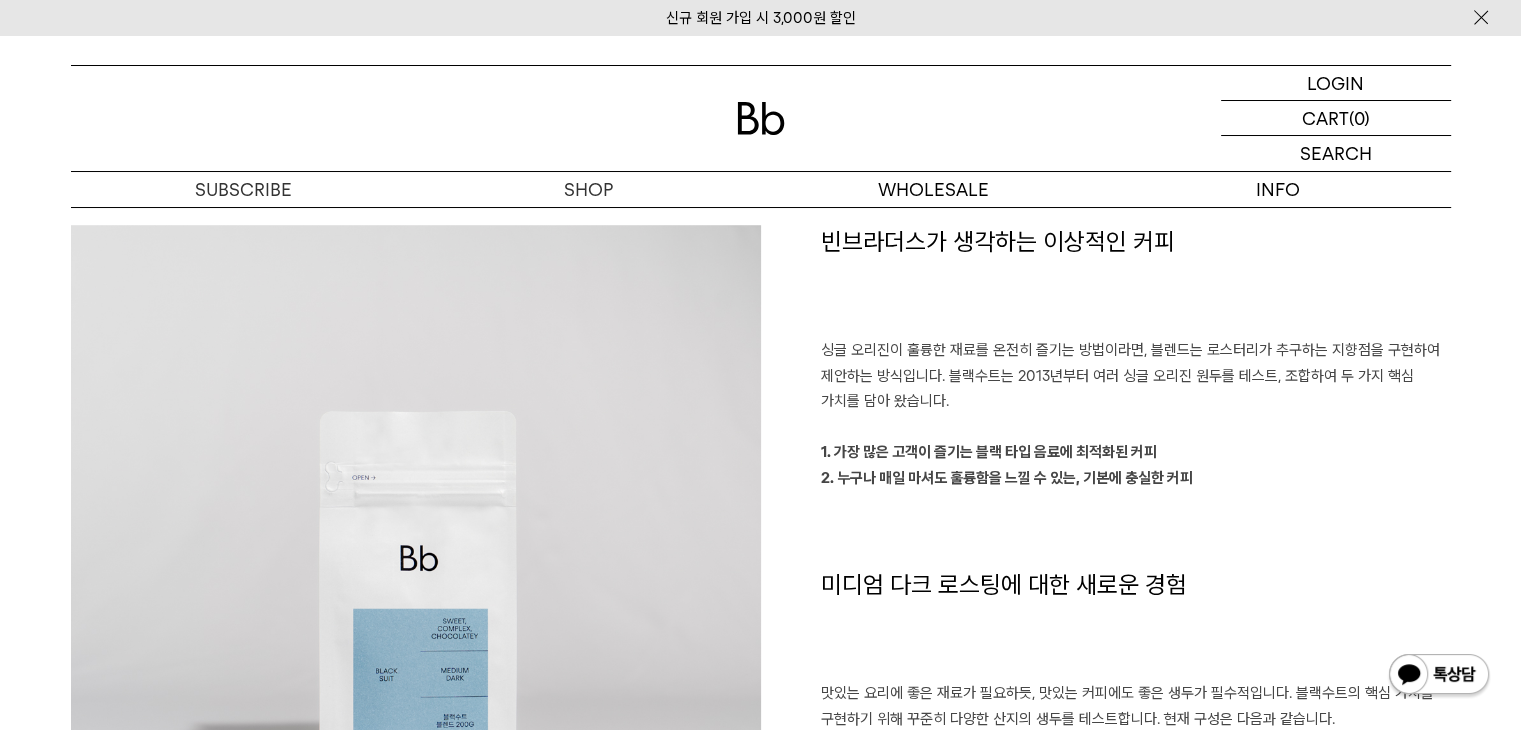 scroll, scrollTop: 1400, scrollLeft: 0, axis: vertical 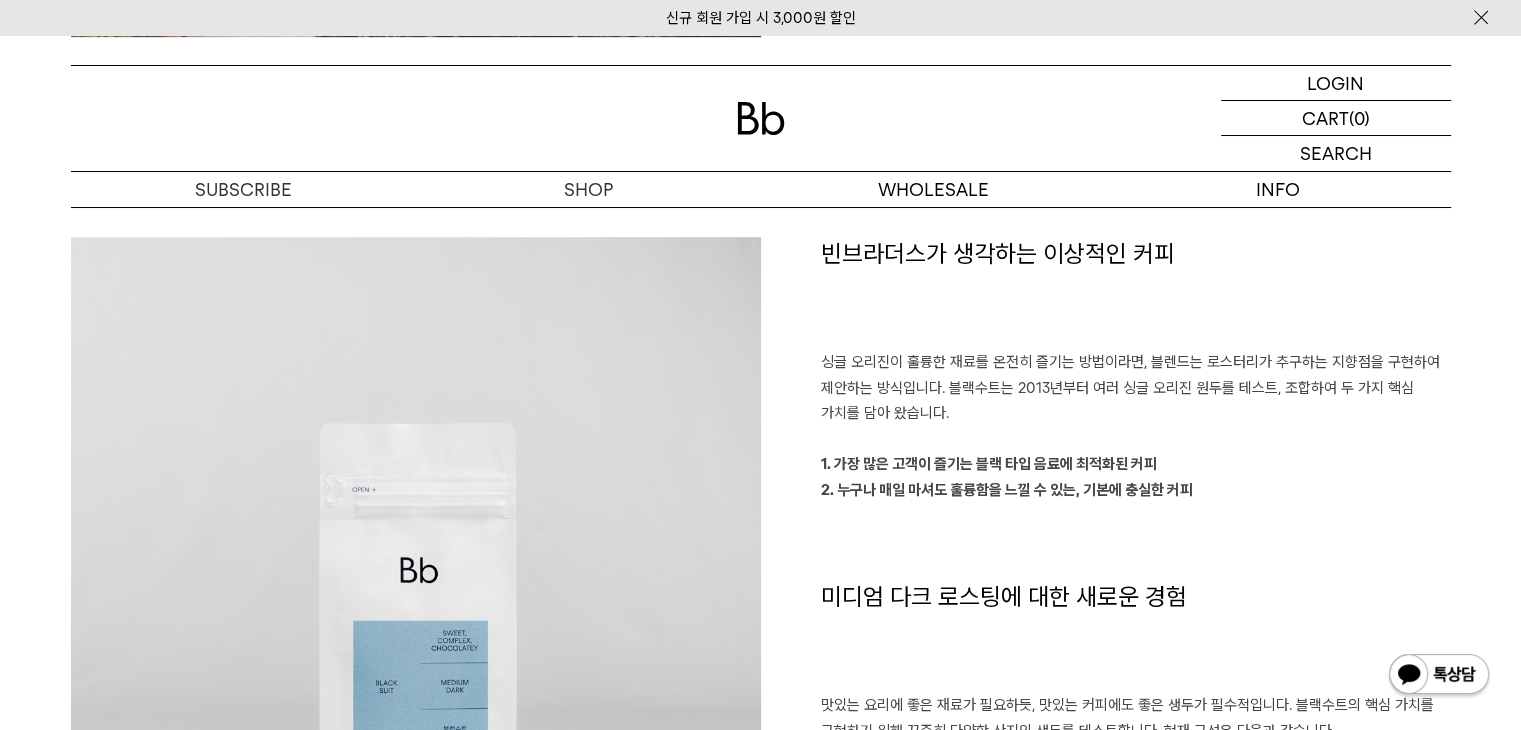 click on "싱글 오리진이 훌륭한 재료를 온전히 즐기는 방법이라면, 블렌드는 로스터리가 추구하는 지향점을 구현하여 제안하는 방식입니다. 블랙수트는 2013년부터 여러 싱글 오리진 원두를 테스트, 조합하여 두 가지 핵심 가치를 담아 왔습니다." at bounding box center (1136, 388) 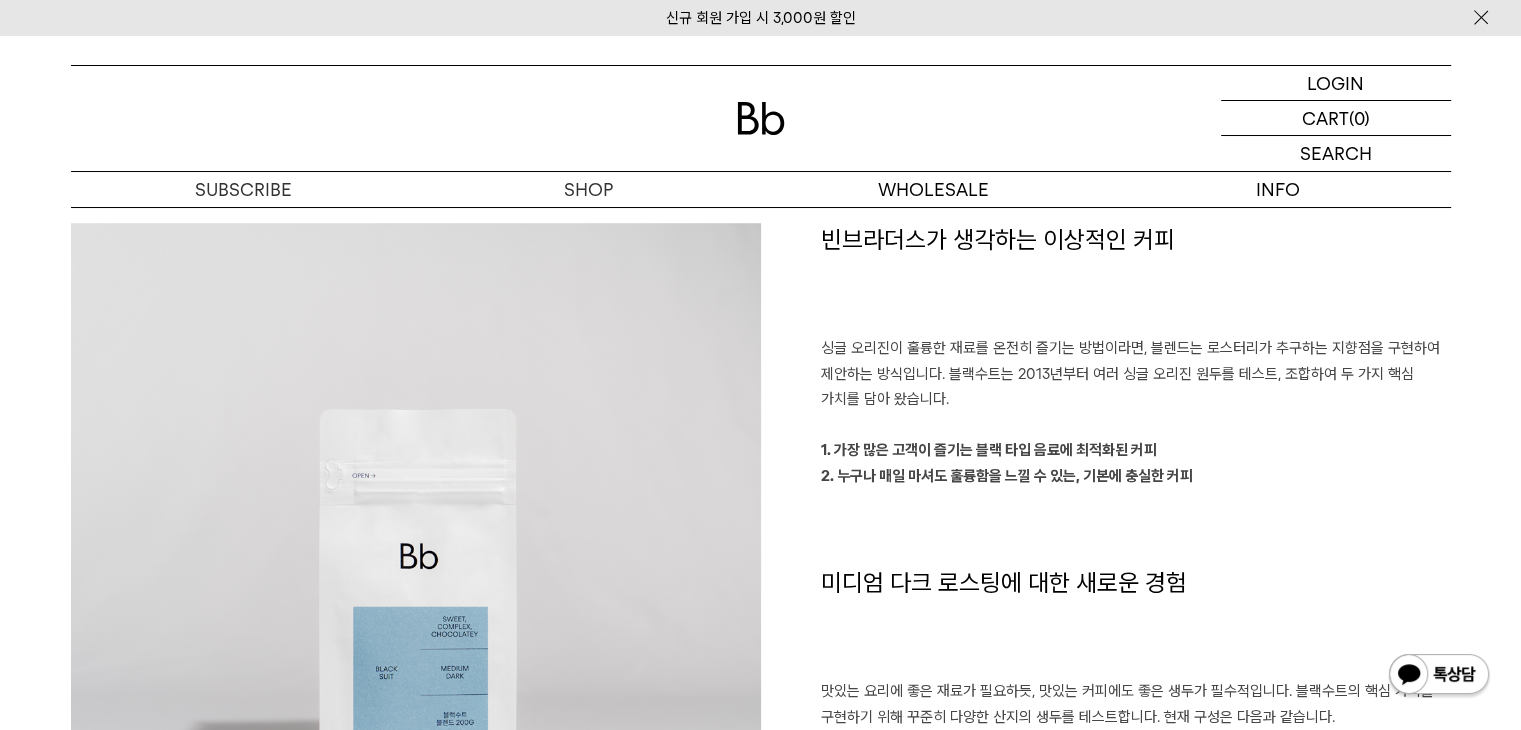 scroll, scrollTop: 1600, scrollLeft: 0, axis: vertical 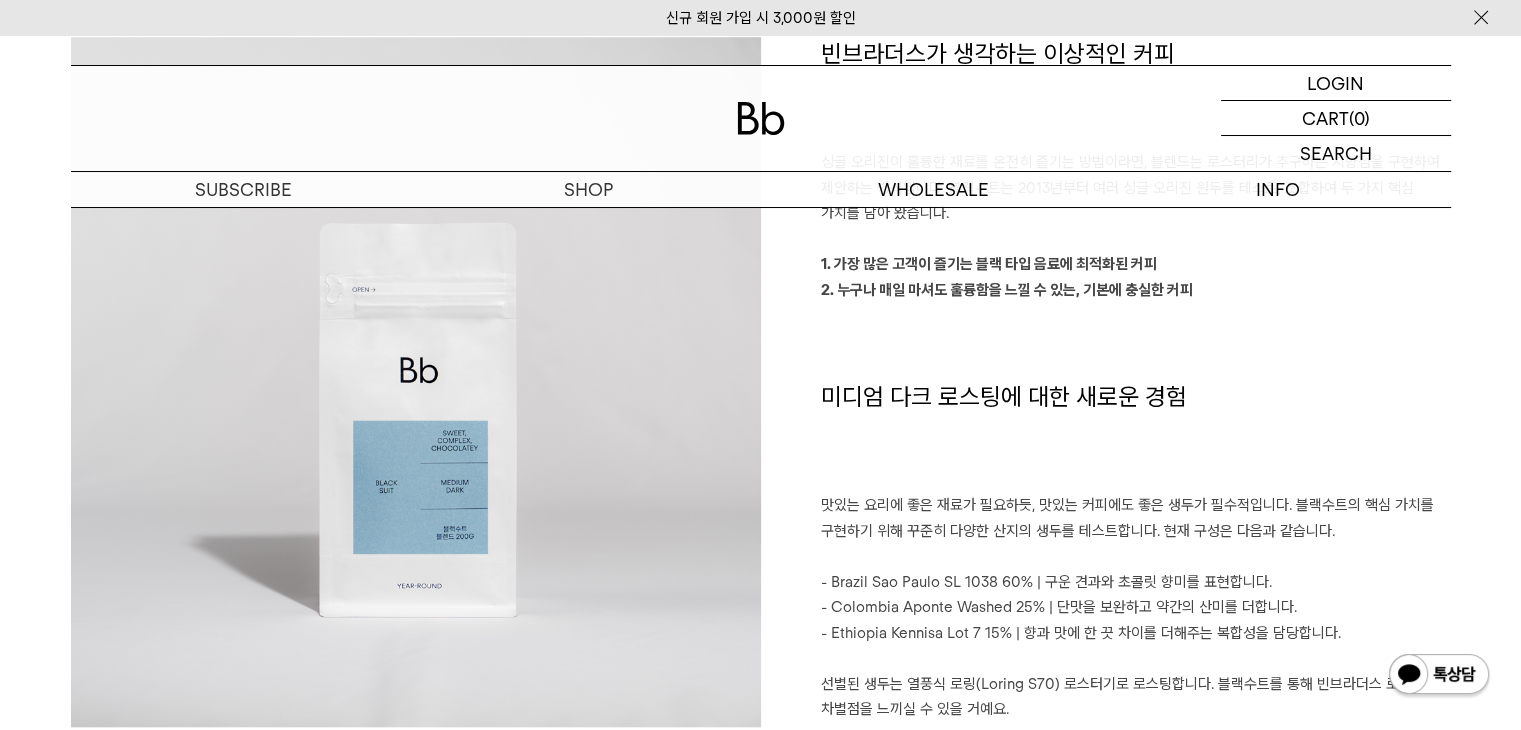click on "미디엄 다크 로스팅에 대한 새로운 경험" at bounding box center [1136, 437] 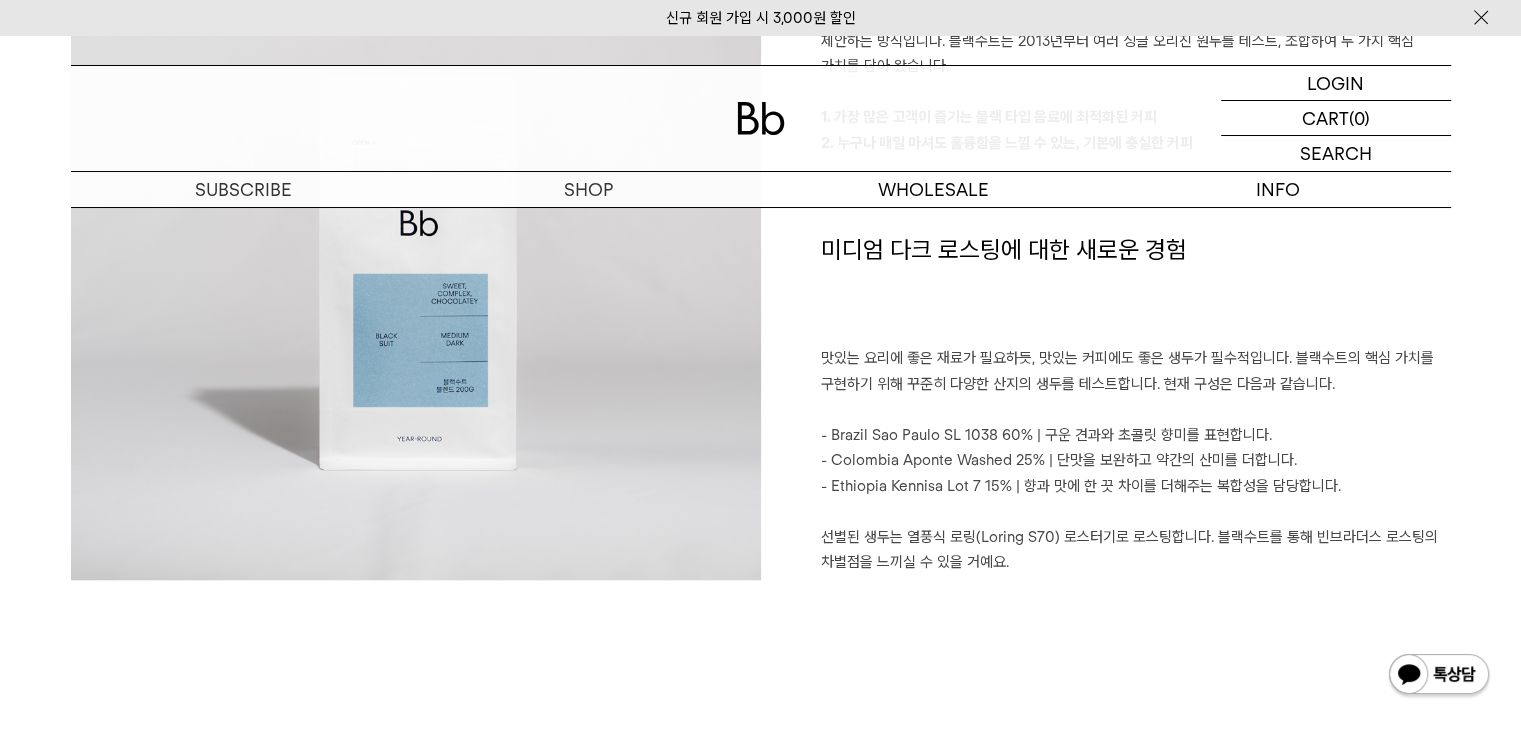 scroll, scrollTop: 1700, scrollLeft: 0, axis: vertical 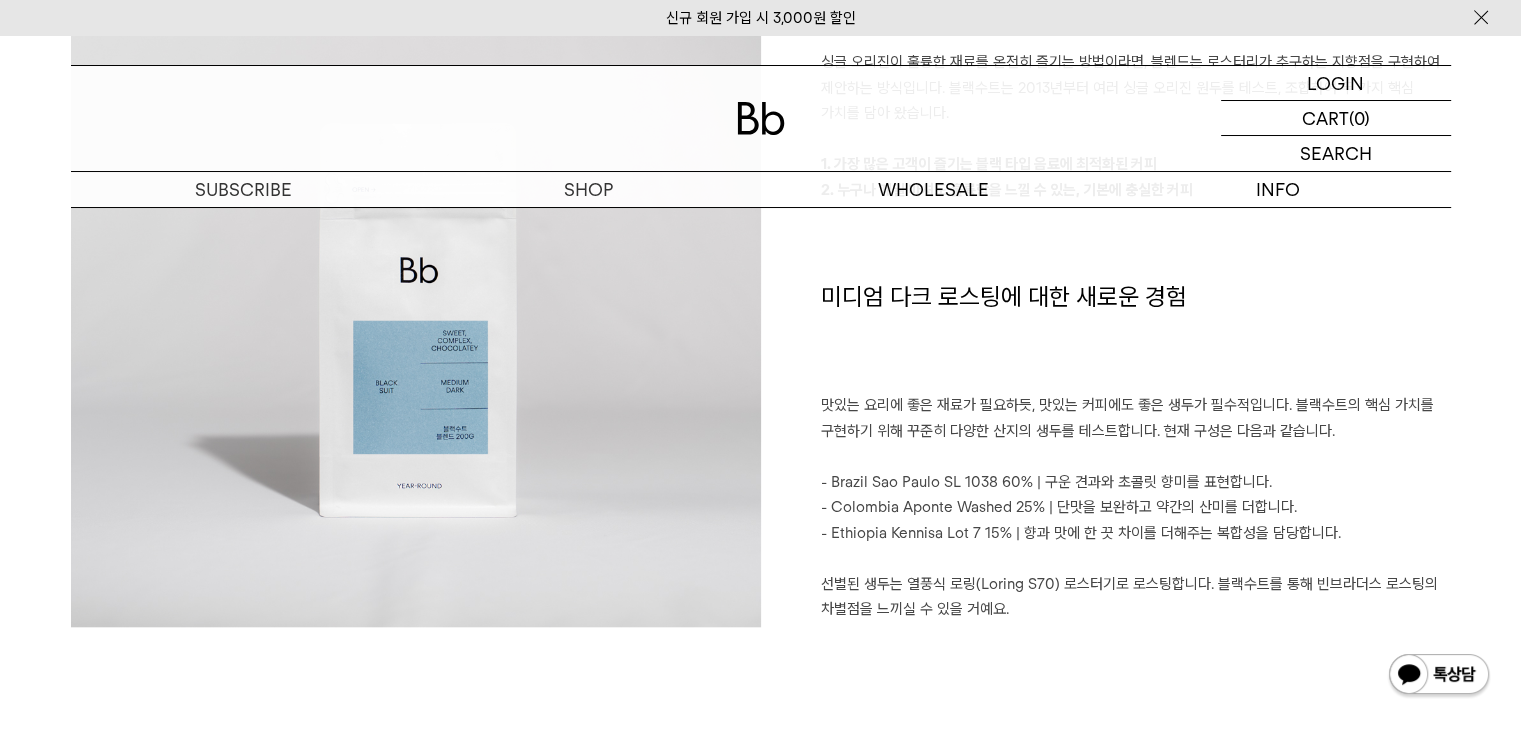 click at bounding box center [1136, 559] 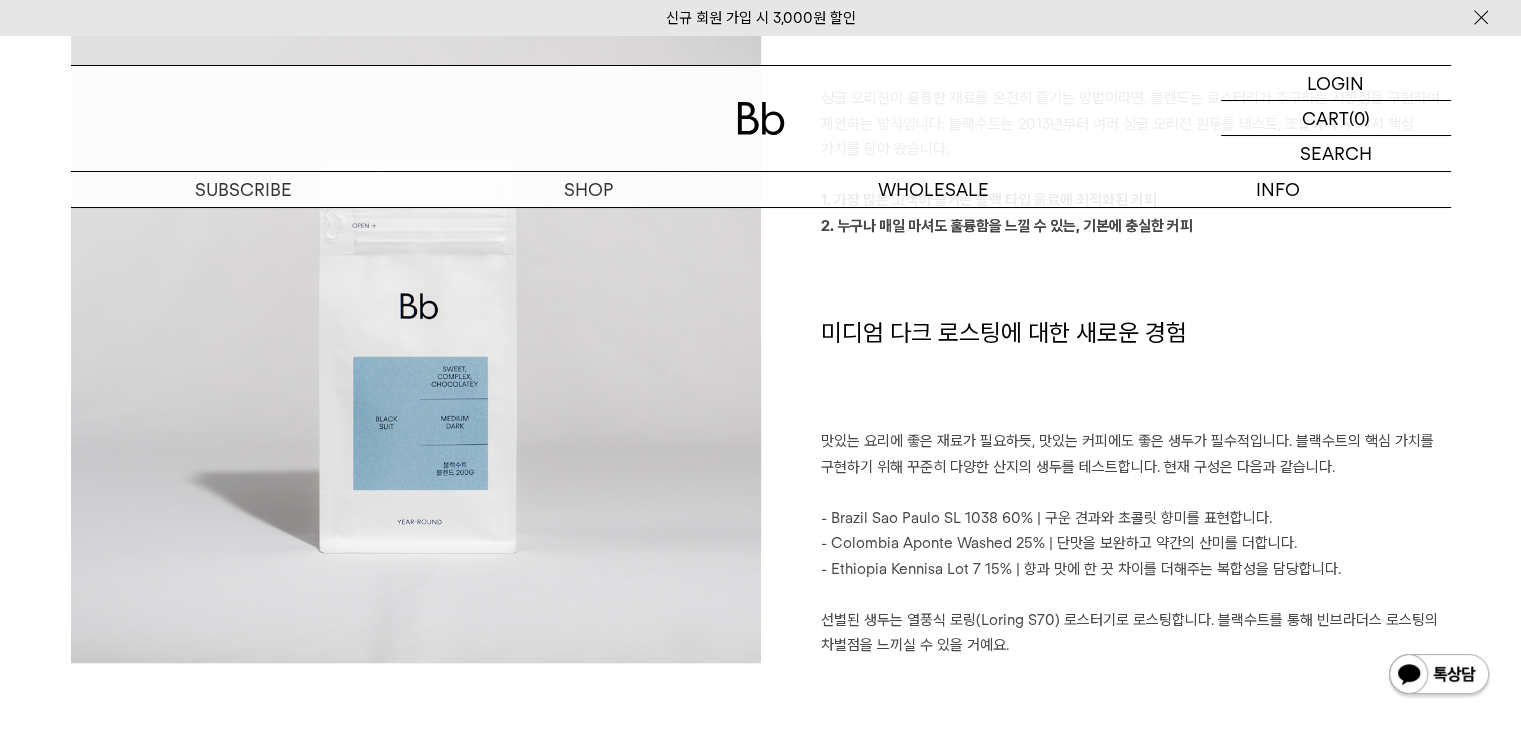 scroll, scrollTop: 1700, scrollLeft: 0, axis: vertical 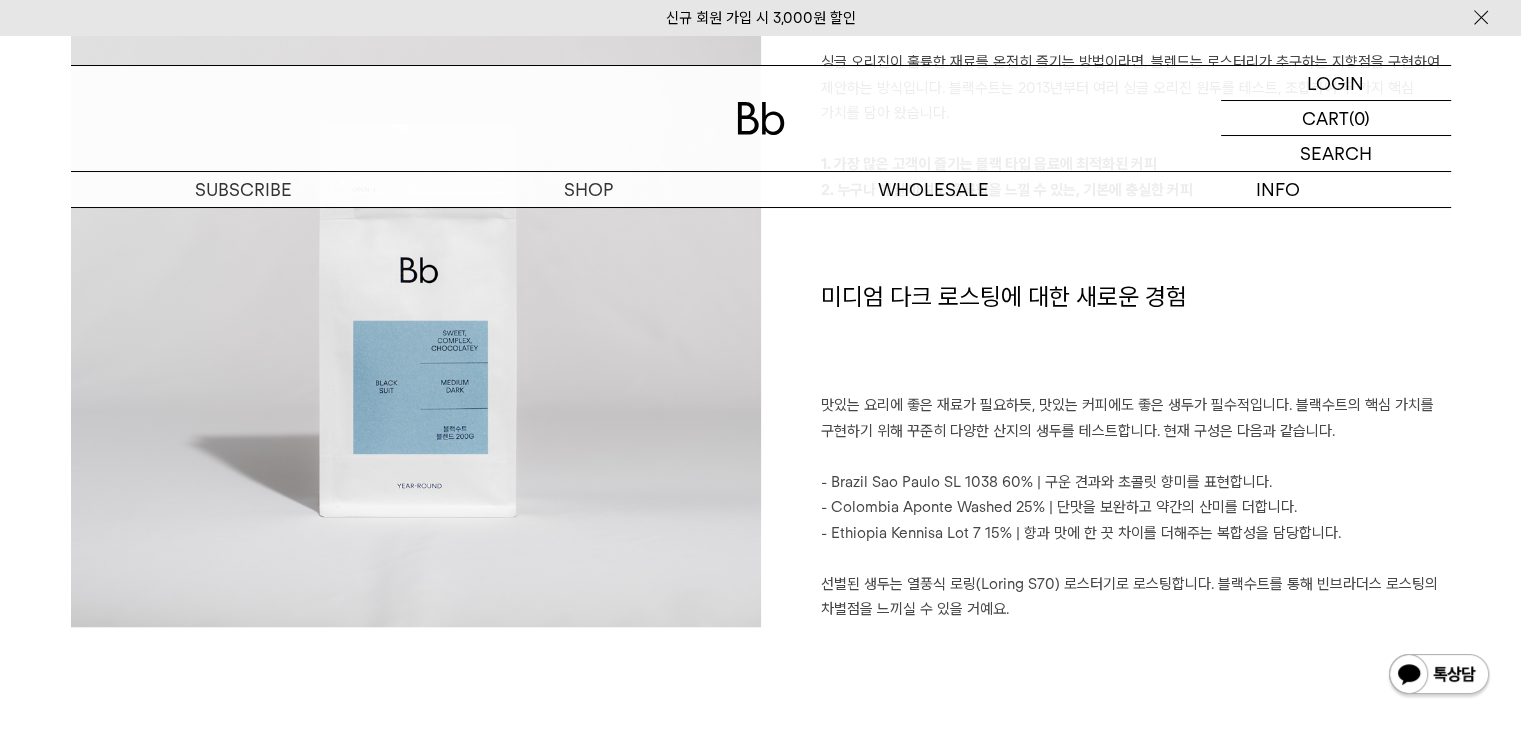click on "선별된 생두는 열풍식 로링(Loring S70) 로스터기로 로스팅합니다. 블랙수트를 통해 빈브라더스 로스팅의 차별점을 느끼실 수 있을 거예요." at bounding box center (1136, 597) 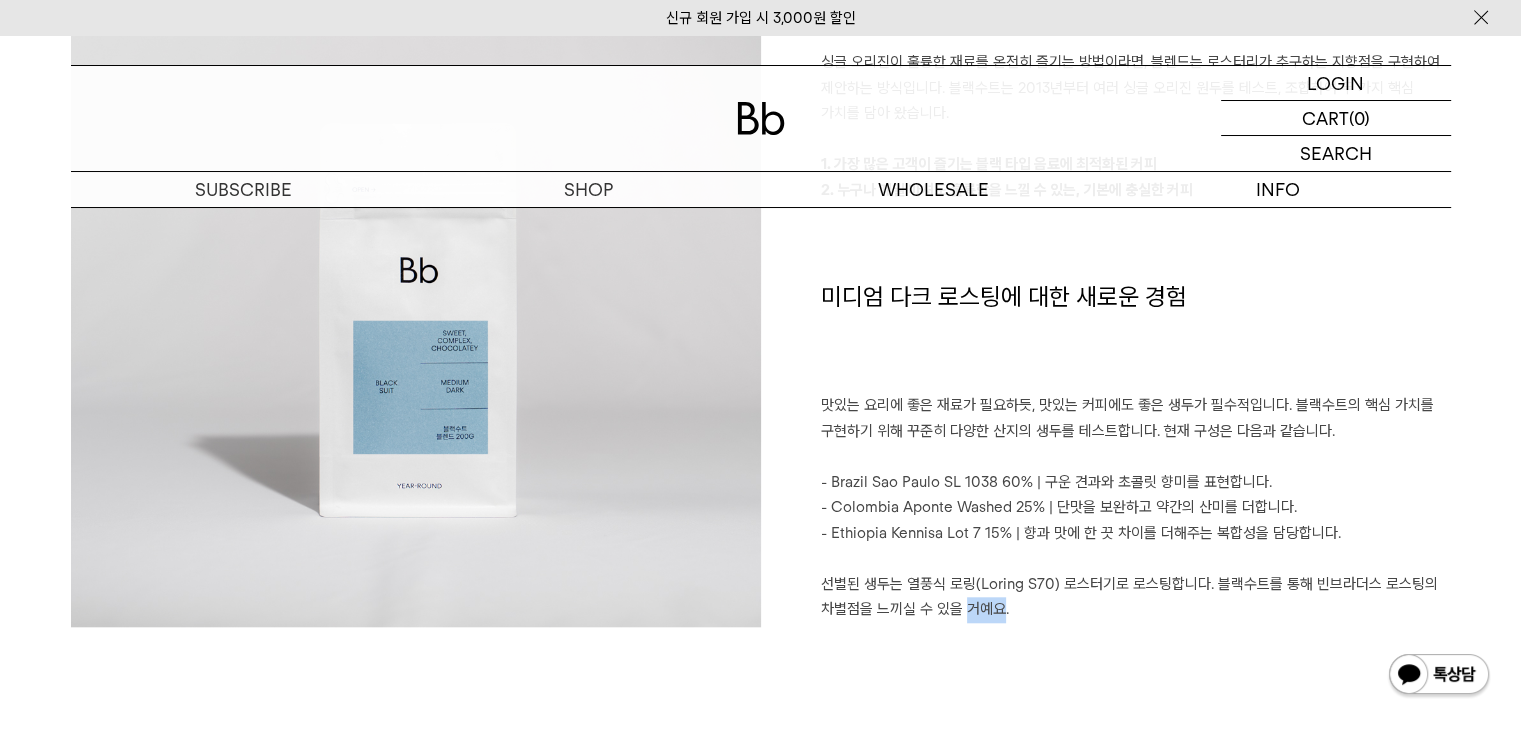 click on "선별된 생두는 열풍식 로링(Loring S70) 로스터기로 로스팅합니다. 블랙수트를 통해 빈브라더스 로스팅의 차별점을 느끼실 수 있을 거예요." at bounding box center (1136, 597) 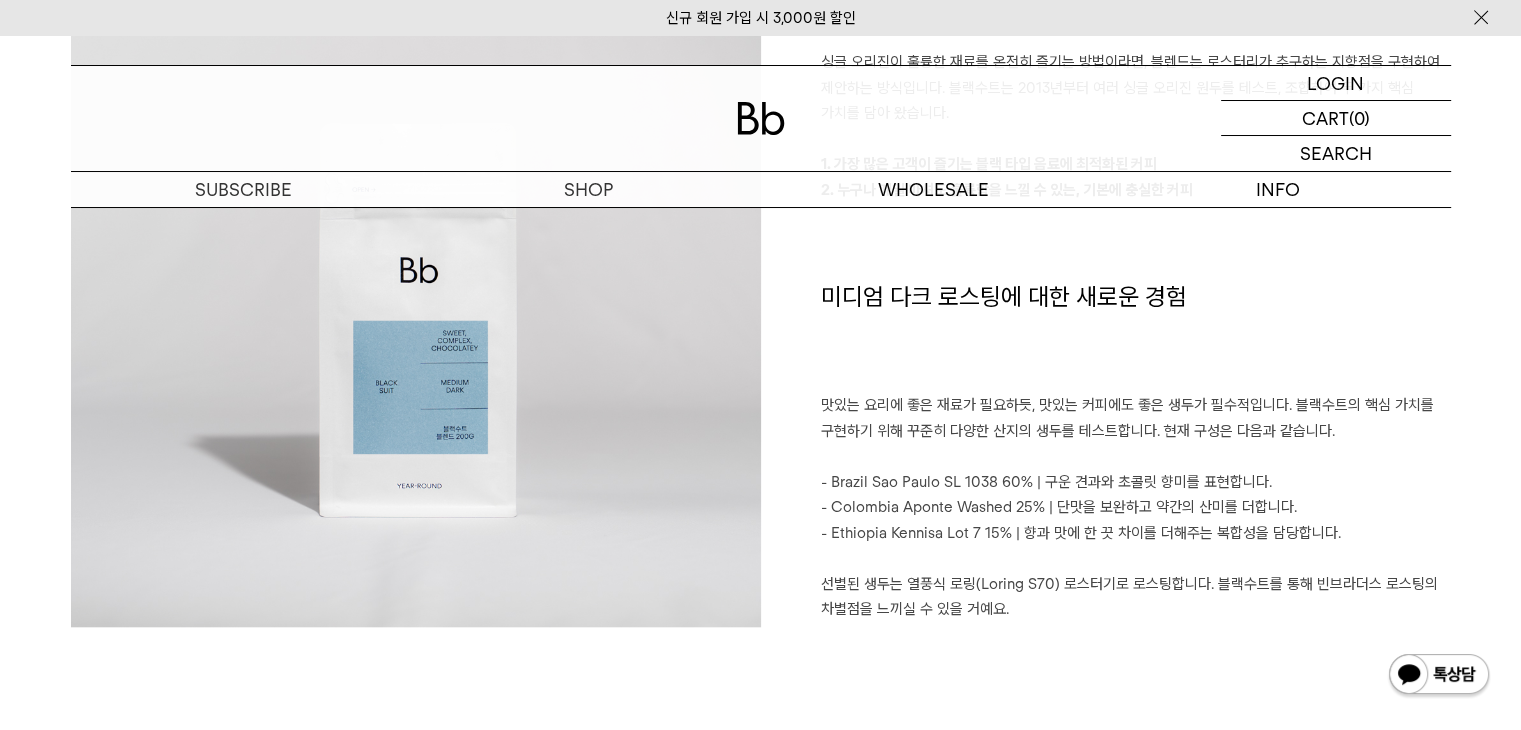 click on "선별된 생두는 열풍식 로링(Loring S70) 로스터기로 로스팅합니다. 블랙수트를 통해 빈브라더스 로스팅의 차별점을 느끼실 수 있을 거예요." at bounding box center [1136, 597] 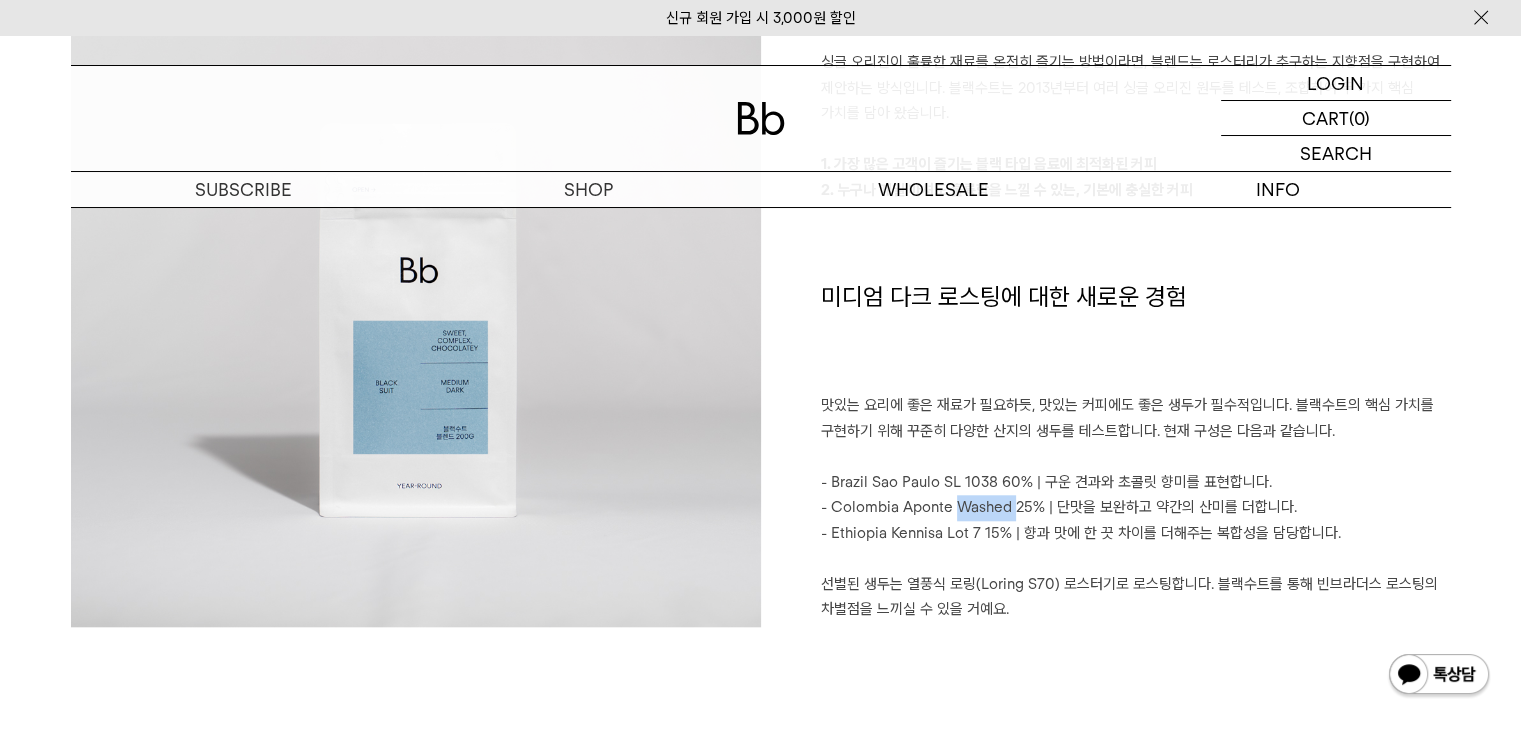 click on "- Colombia Aponte Washed 25% | 단맛을 보완하고 약간의 산미를 더합니다." at bounding box center [1136, 508] 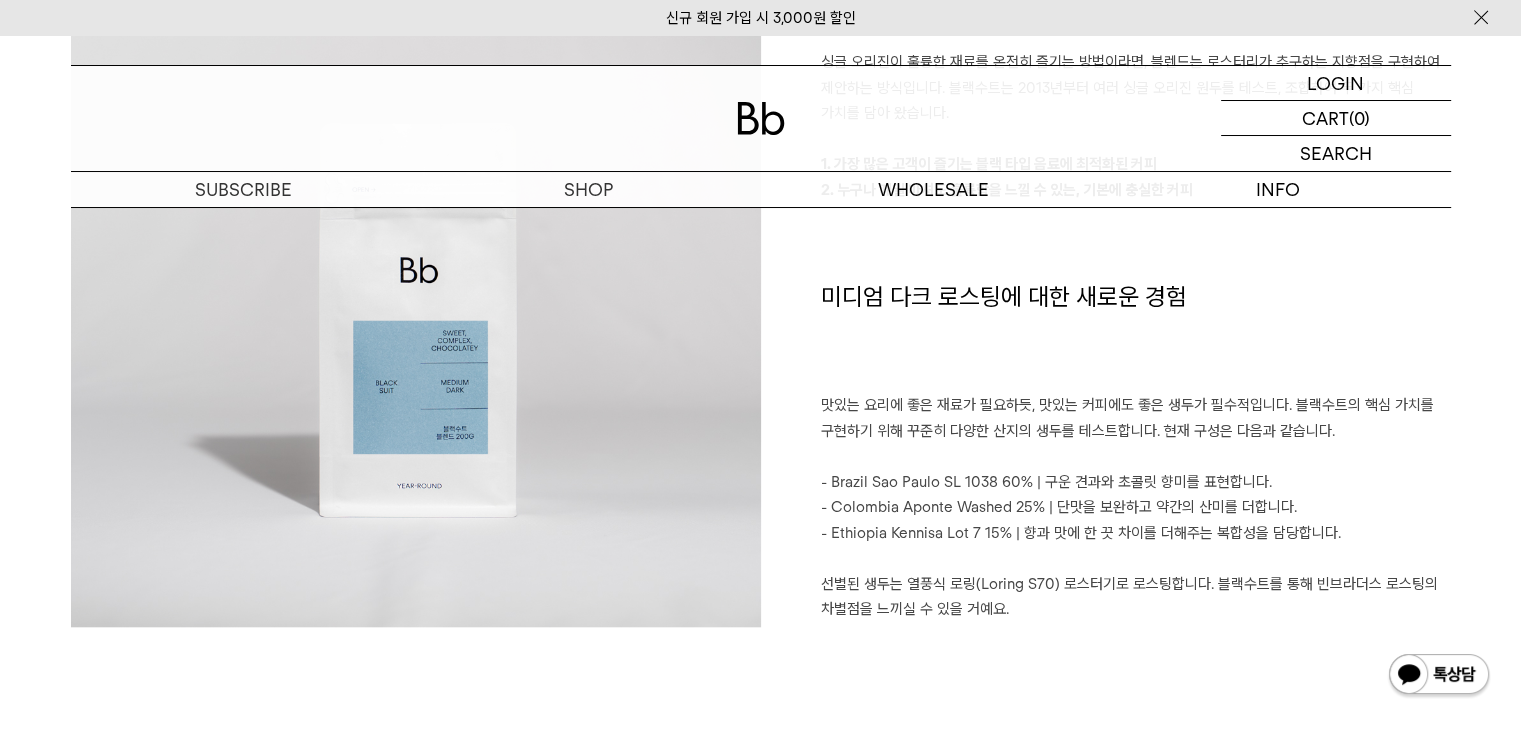 click on "미디엄 다크 로스팅에 대한 새로운 경험" at bounding box center [1136, 337] 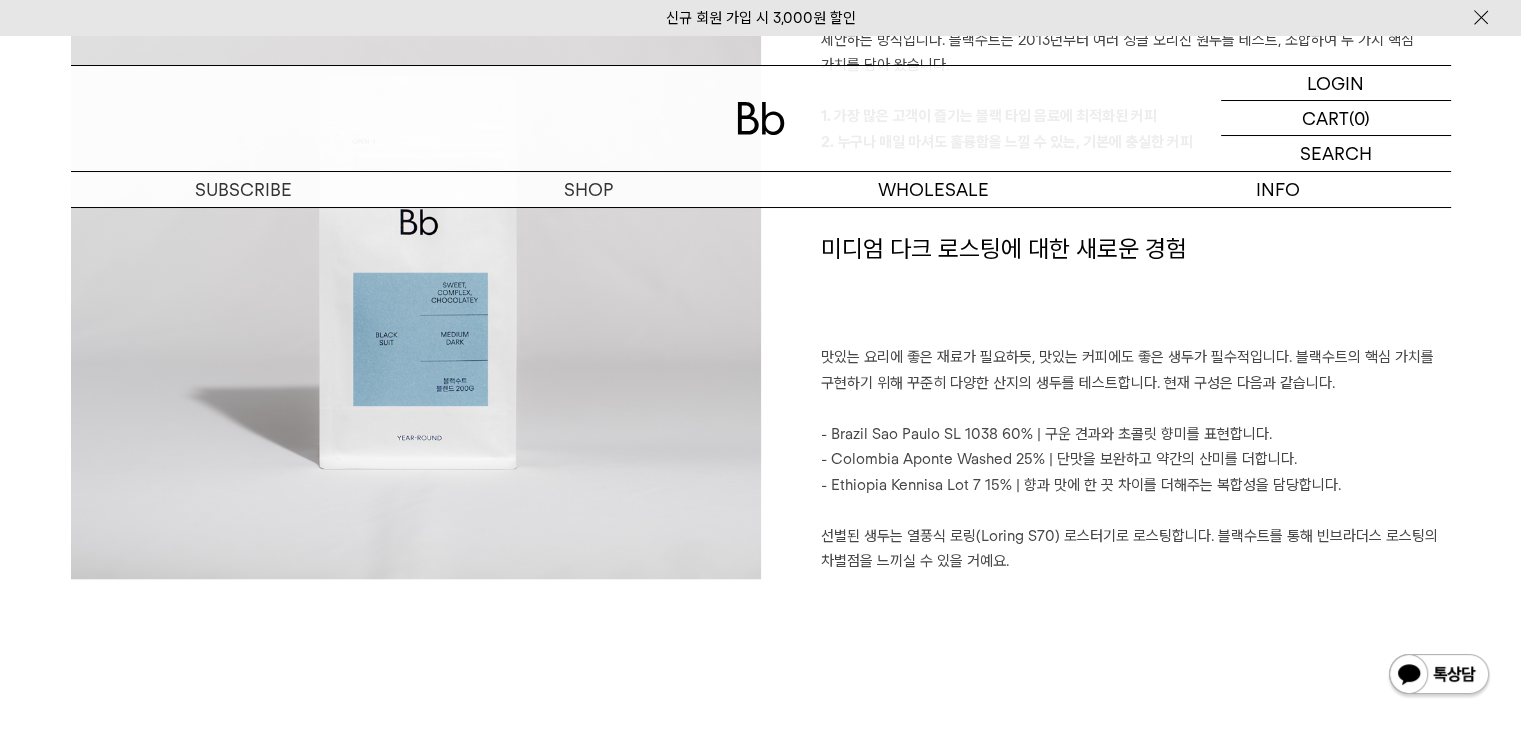 scroll, scrollTop: 1700, scrollLeft: 0, axis: vertical 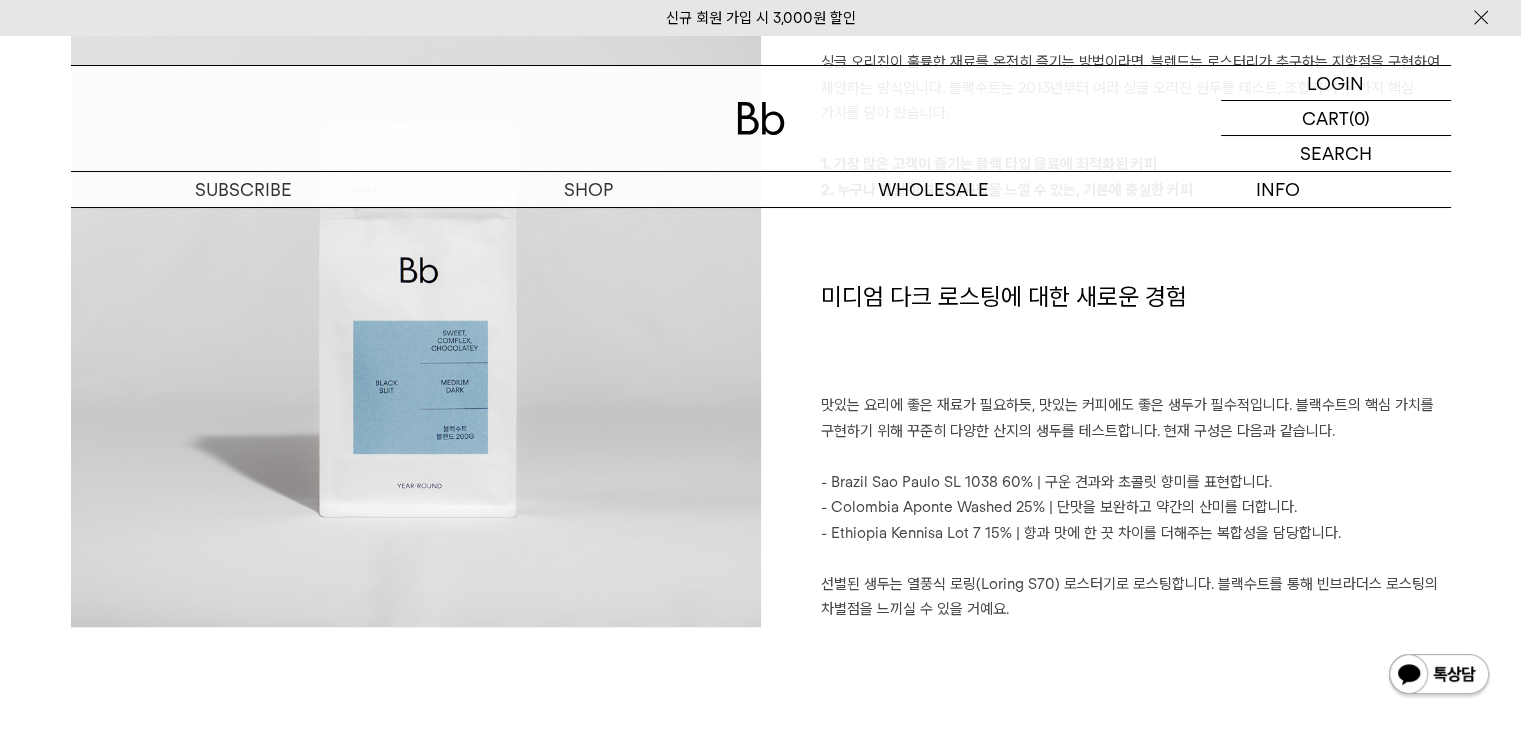 click on "빈브라더스가 생각하는 이상적인 커피
싱글 오리진이 훌륭한 재료를 온전히 즐기는 방법이라면, 블렌드는 로스터리가 추구하는 지향점을 구현하여 제안하는 방식입니다. 블랙수트는 2013년부터 여러 싱글 오리진 원두를 테스트, 조합하여 두 가지 핵심 가치를 담아 왔습니다. 1. 가장 많은 고객이 즐기는 블랙 타입 음료에 최적화된 커피
2. 누구나 매일 마셔도 훌륭함을 느낄 수 있는, 기본에 충실한 커피
미디엄 다크 로스팅에 대한 새로운 경험
맛있는 요리에 좋은 재료가 필요하듯, 맛있는 커피에도 좋은 생두가 필수적입니다. 블랙수트의 핵심 가치를 구현하기 위해 꾸준히 다양한 산지의 생두를 테스트합니다. 현재 구성은 다음과 같습니다. - Brazil Sao Paulo SL 1038 60% | 구운 견과와 초콜릿 향미를 표현합니다." at bounding box center [761, 393] 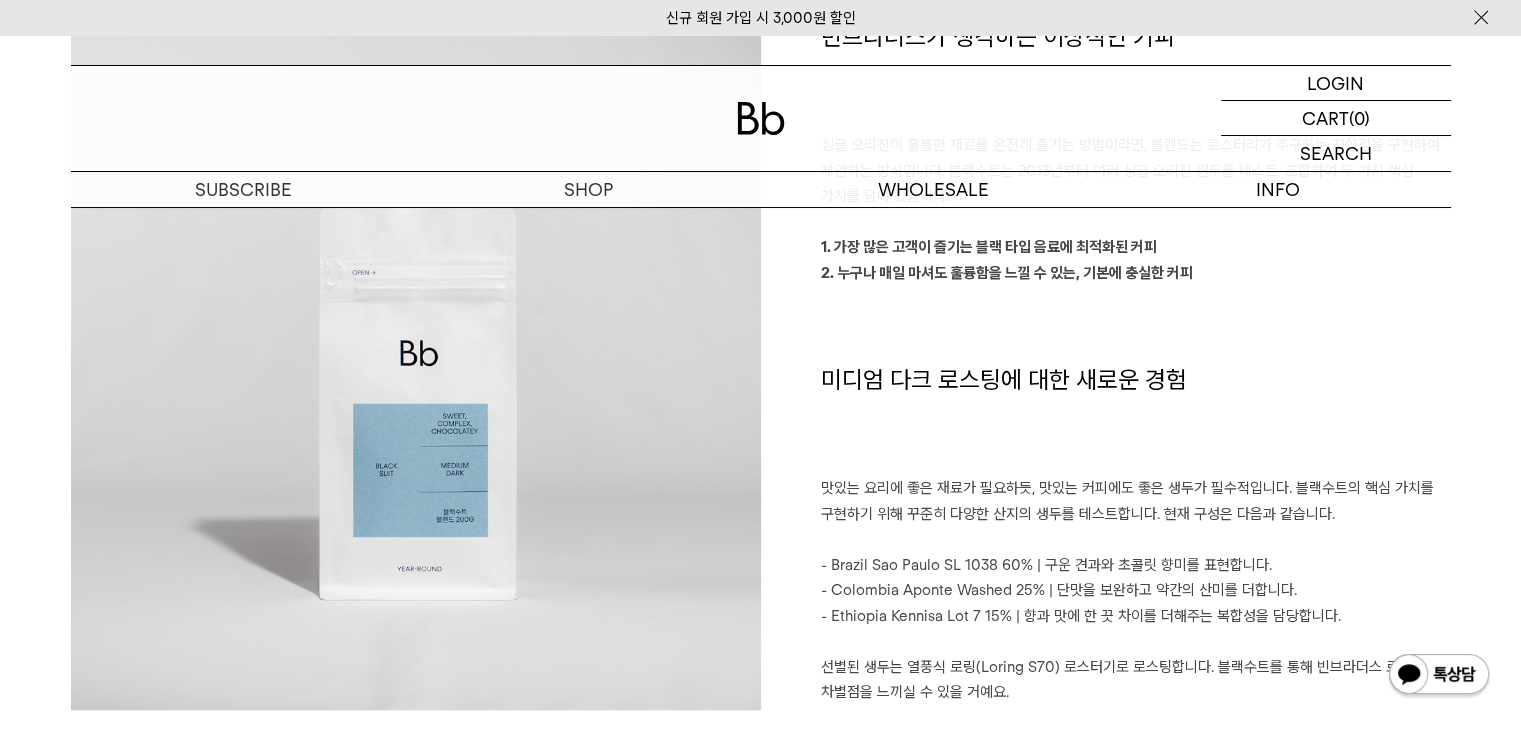 scroll, scrollTop: 1600, scrollLeft: 0, axis: vertical 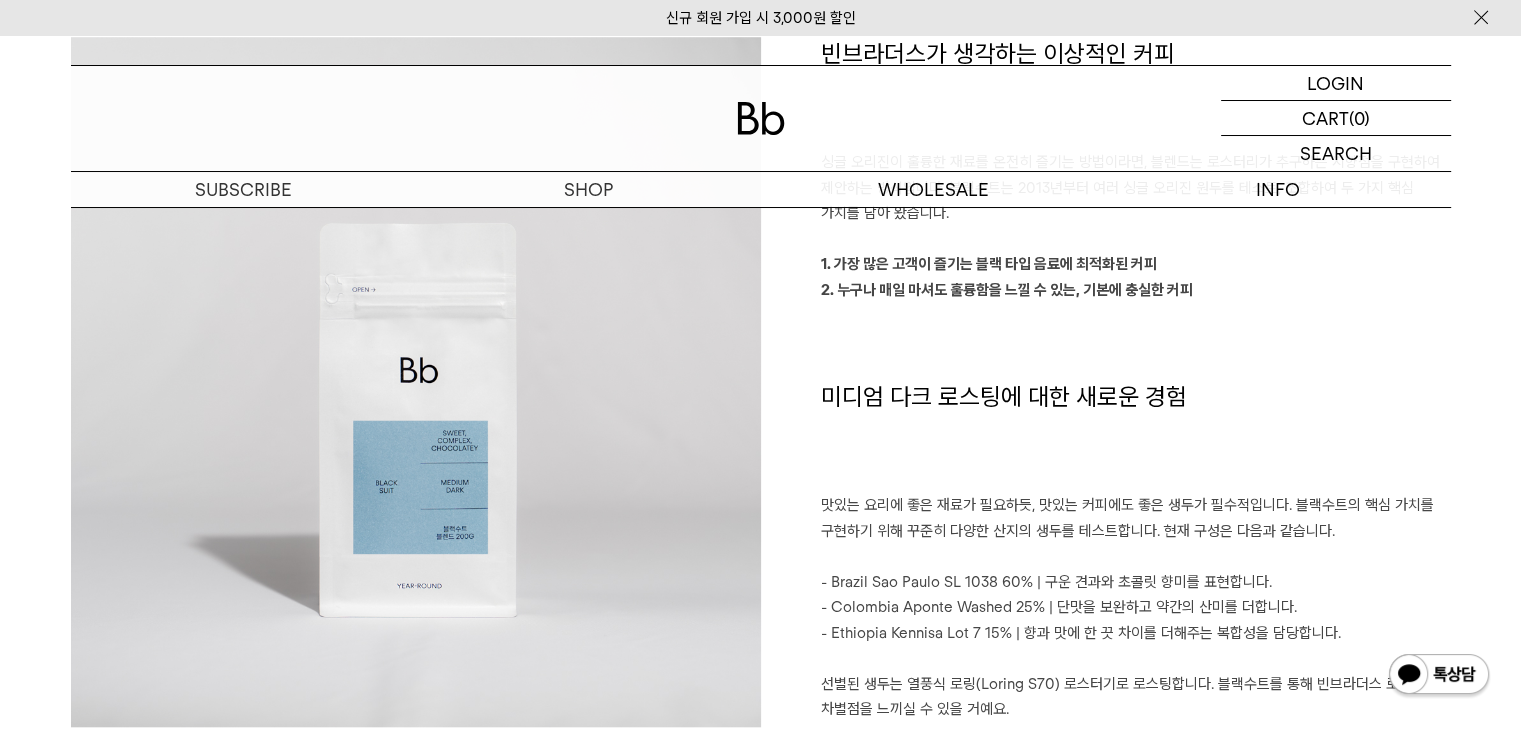 click at bounding box center [1136, 367] 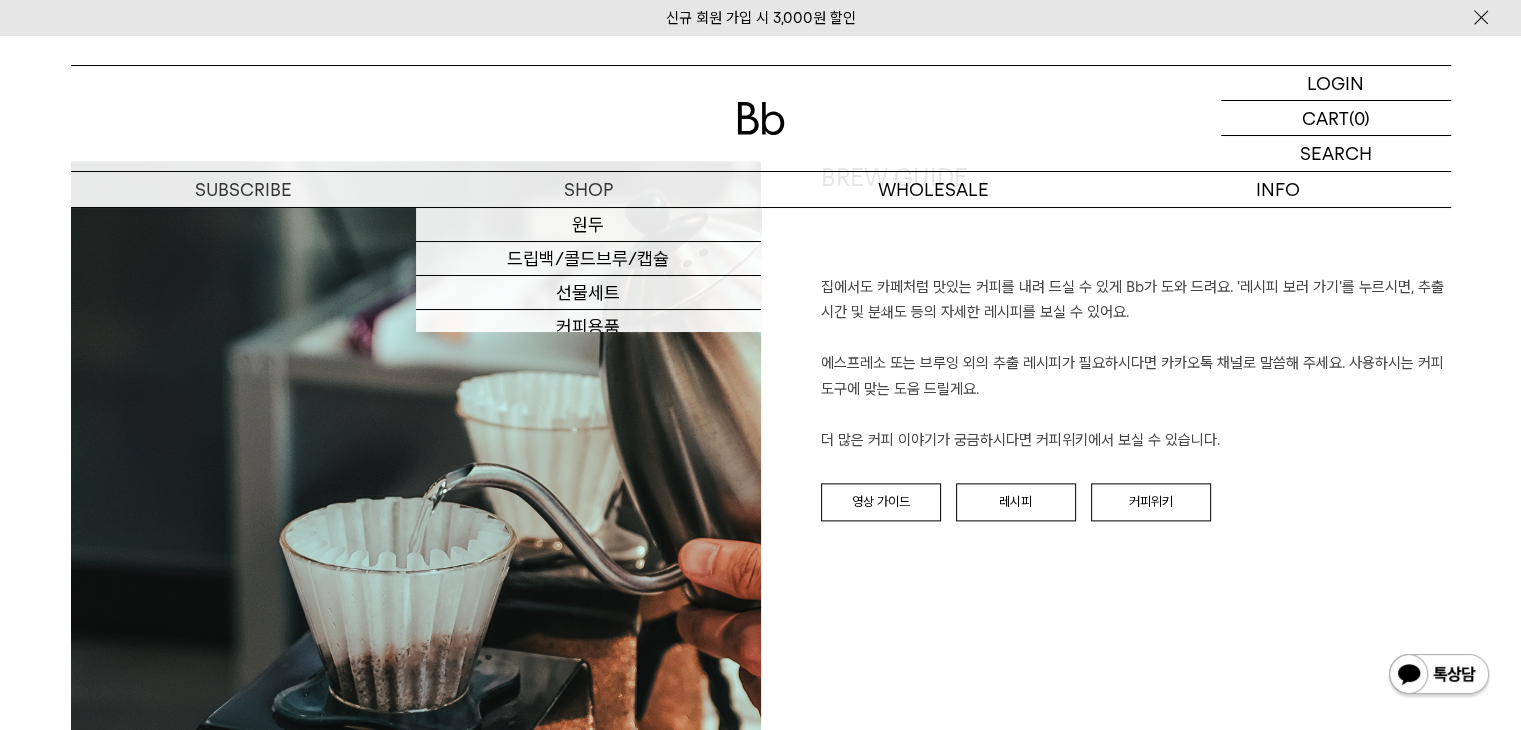 scroll, scrollTop: 2900, scrollLeft: 0, axis: vertical 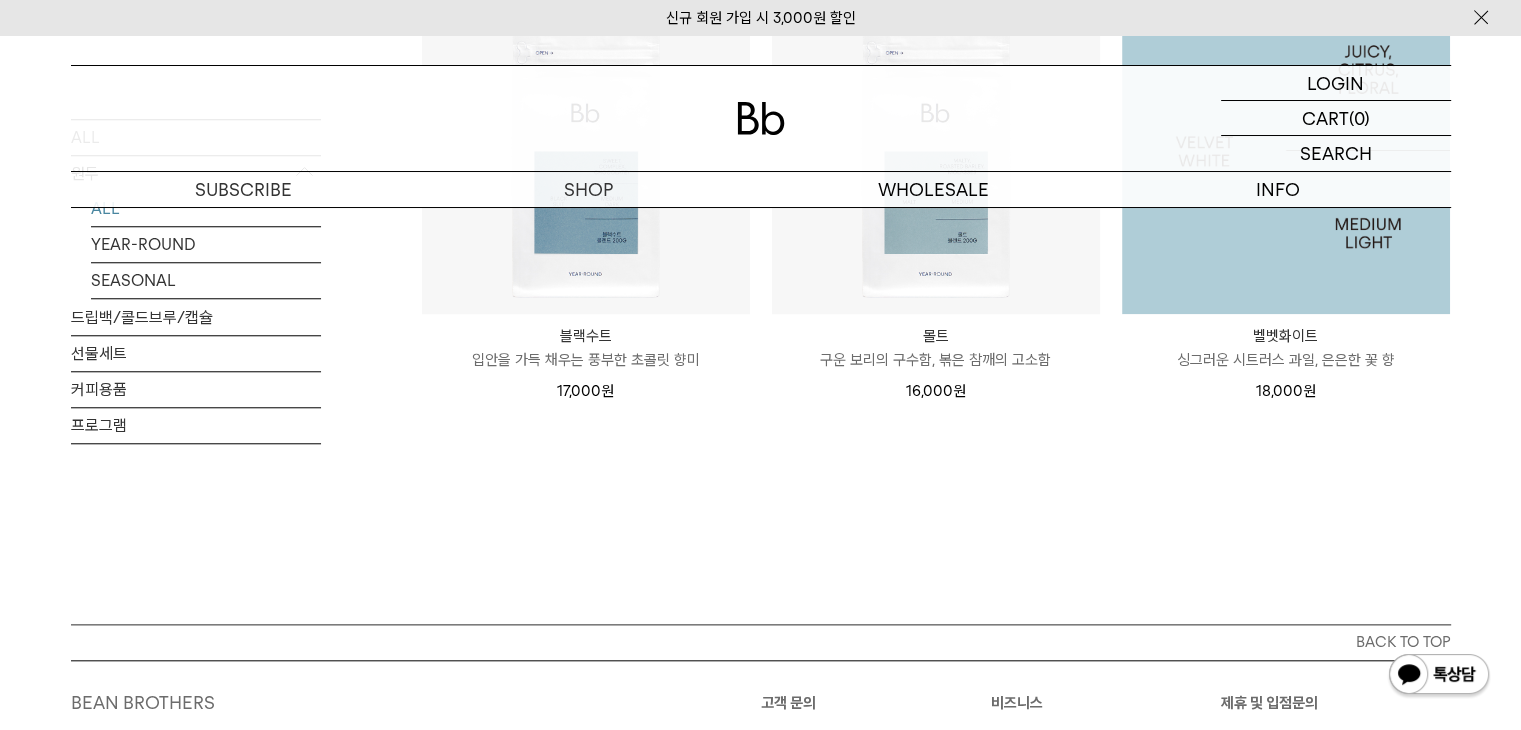 click at bounding box center (1286, 150) 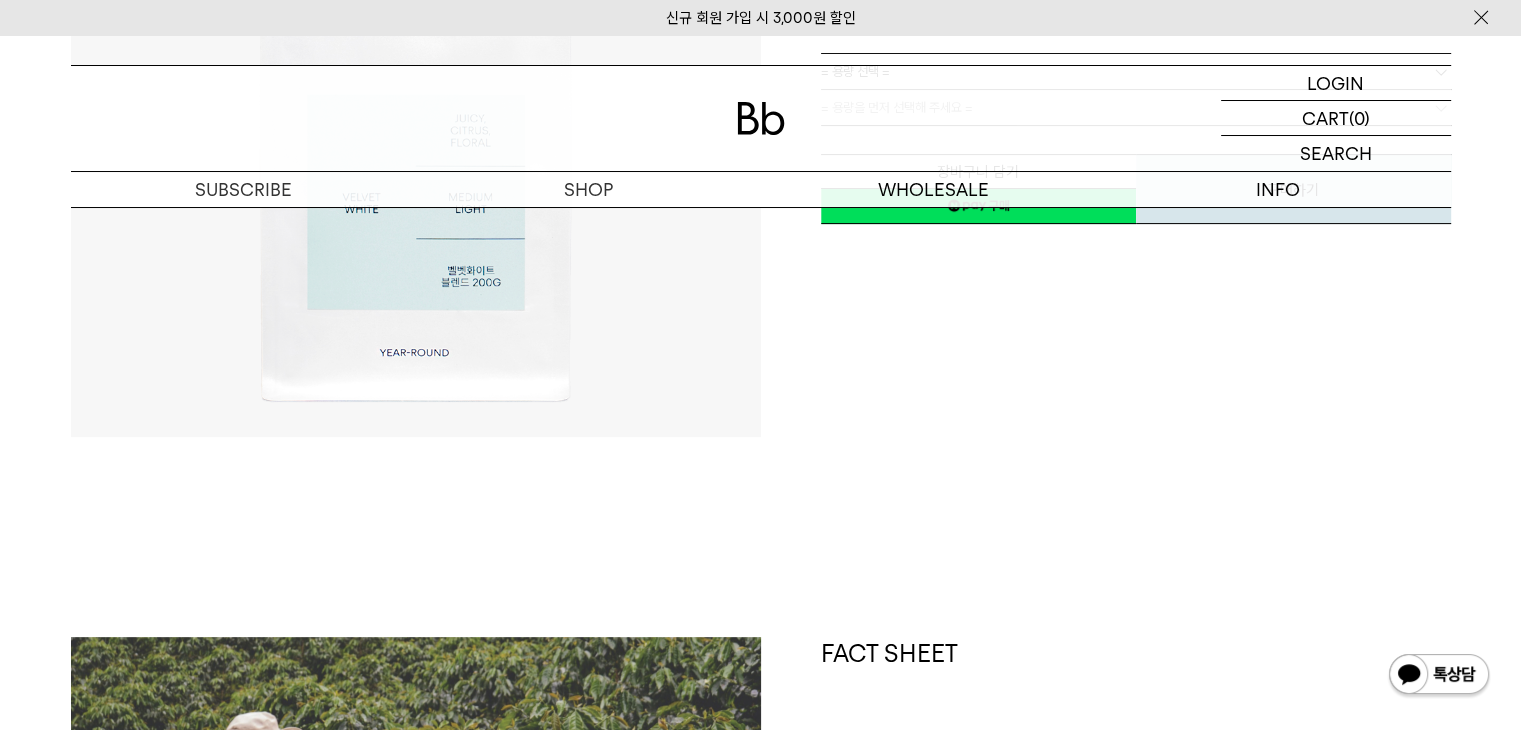 scroll, scrollTop: 0, scrollLeft: 0, axis: both 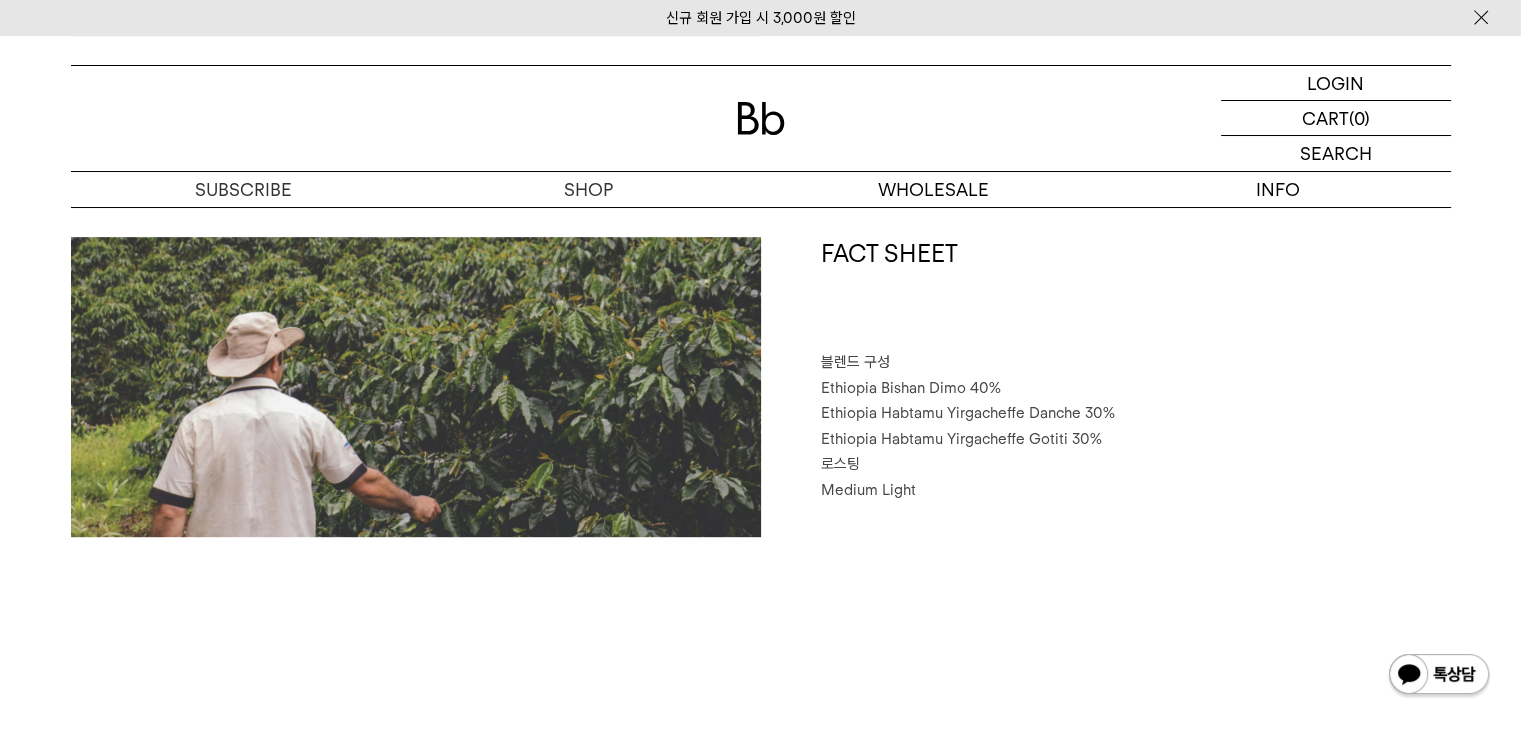 click on "FACT SHEET
블렌드 구성
Ethiopia Bishan Dimo 40%
Ethiopia Habtamu Yirgacheffe Danche 30%
Ethiopia Habtamu Yirgacheffe Gotiti 30%
로스팅
Medium Light" at bounding box center (761, 487) 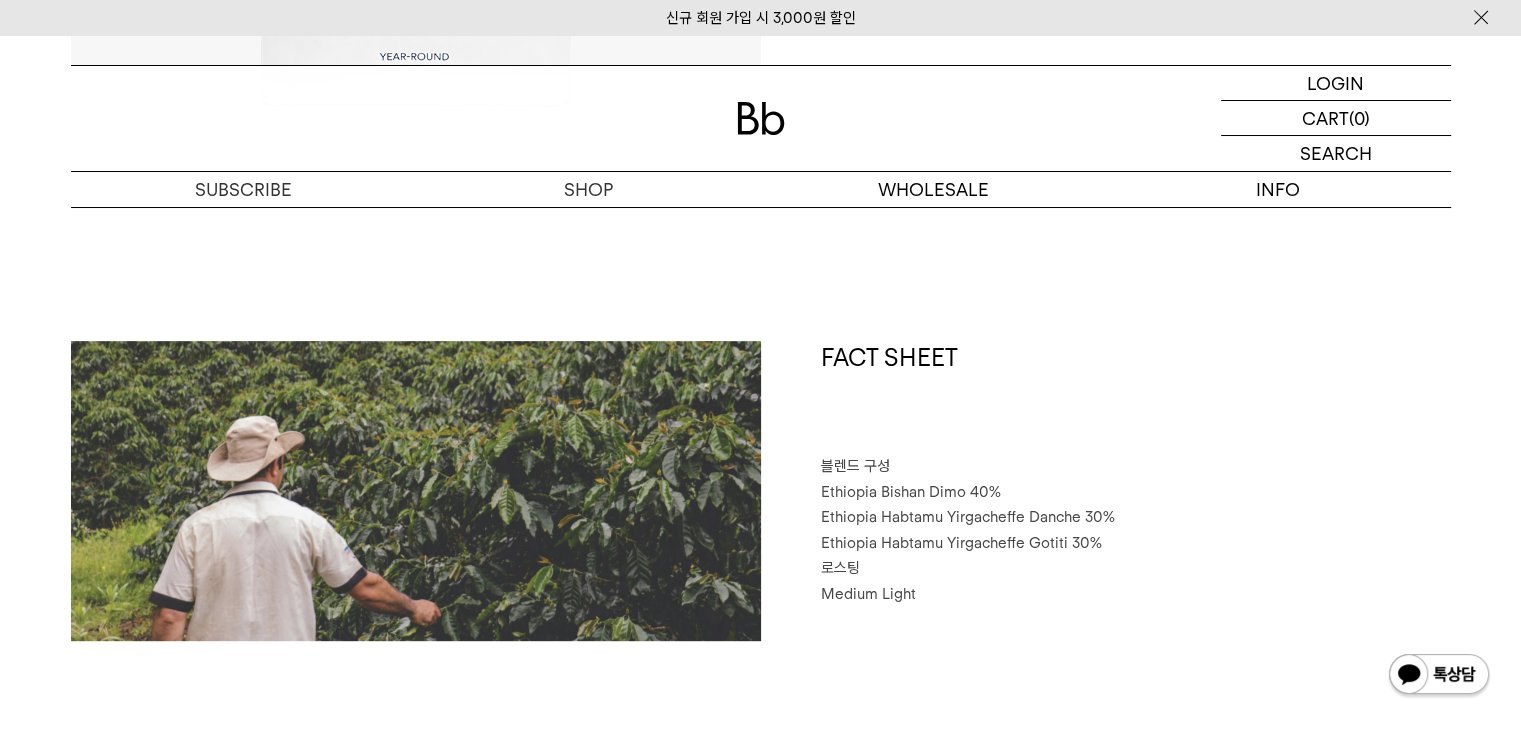 scroll, scrollTop: 800, scrollLeft: 0, axis: vertical 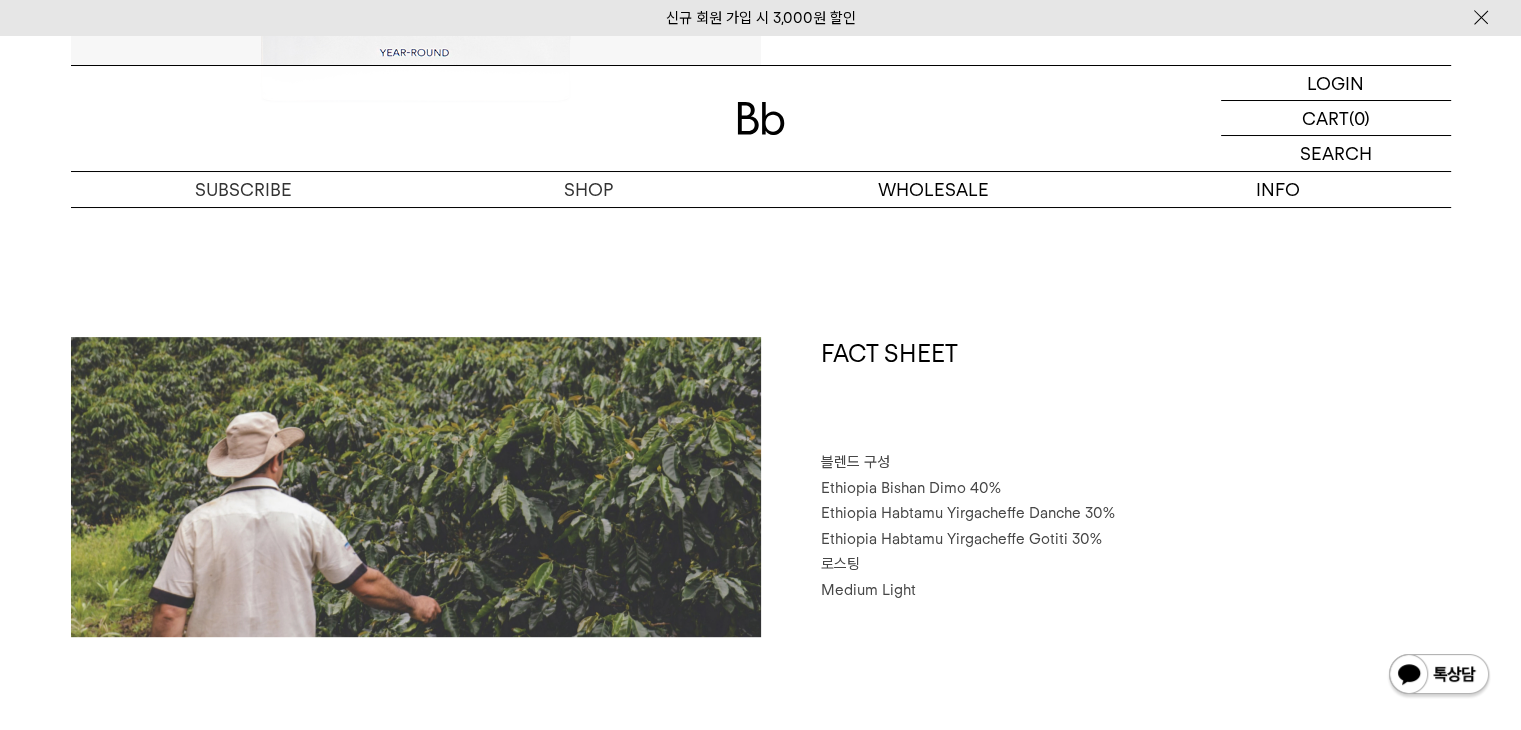 click on "Ethiopia Habtamu Yirgacheffe Danche 30%" at bounding box center [968, 513] 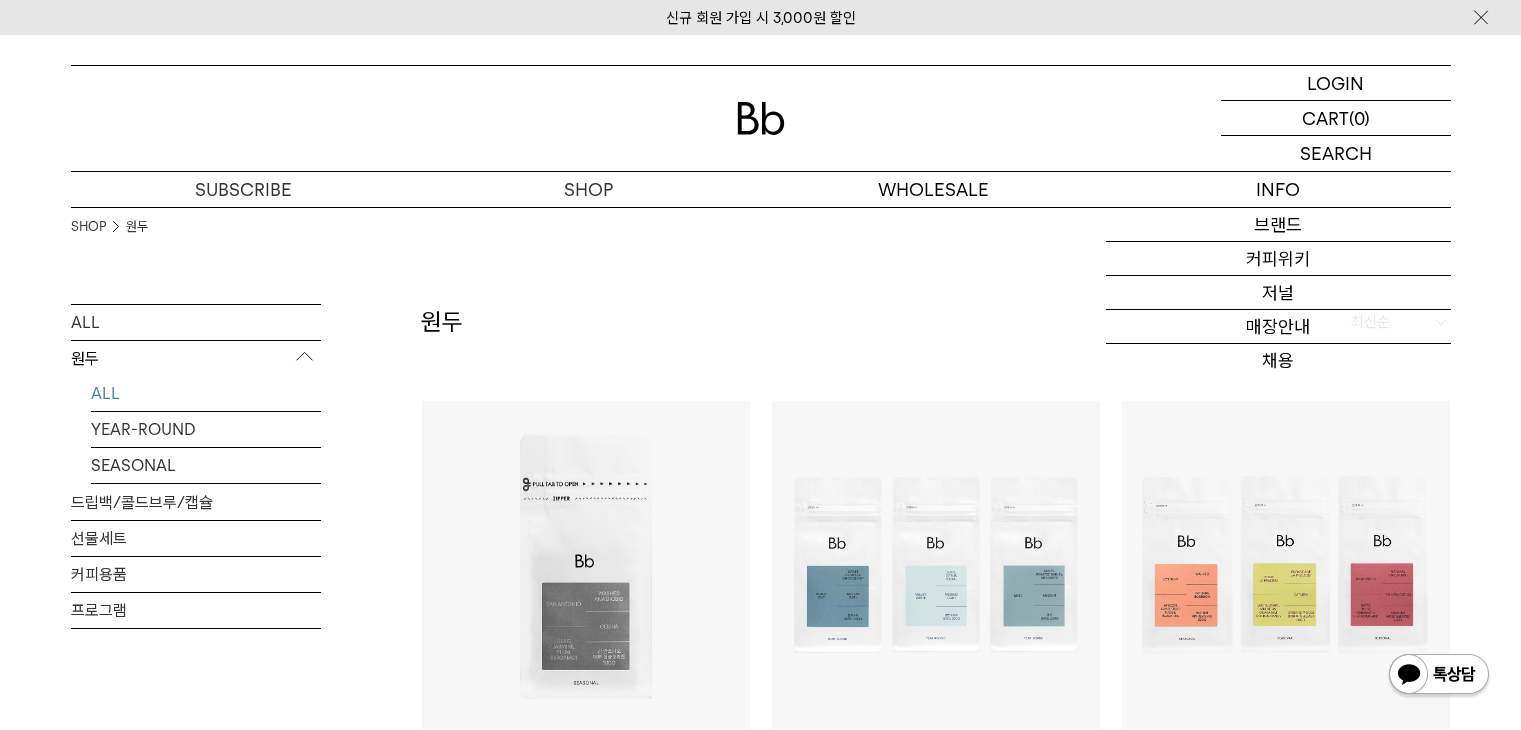 scroll, scrollTop: 1731, scrollLeft: 0, axis: vertical 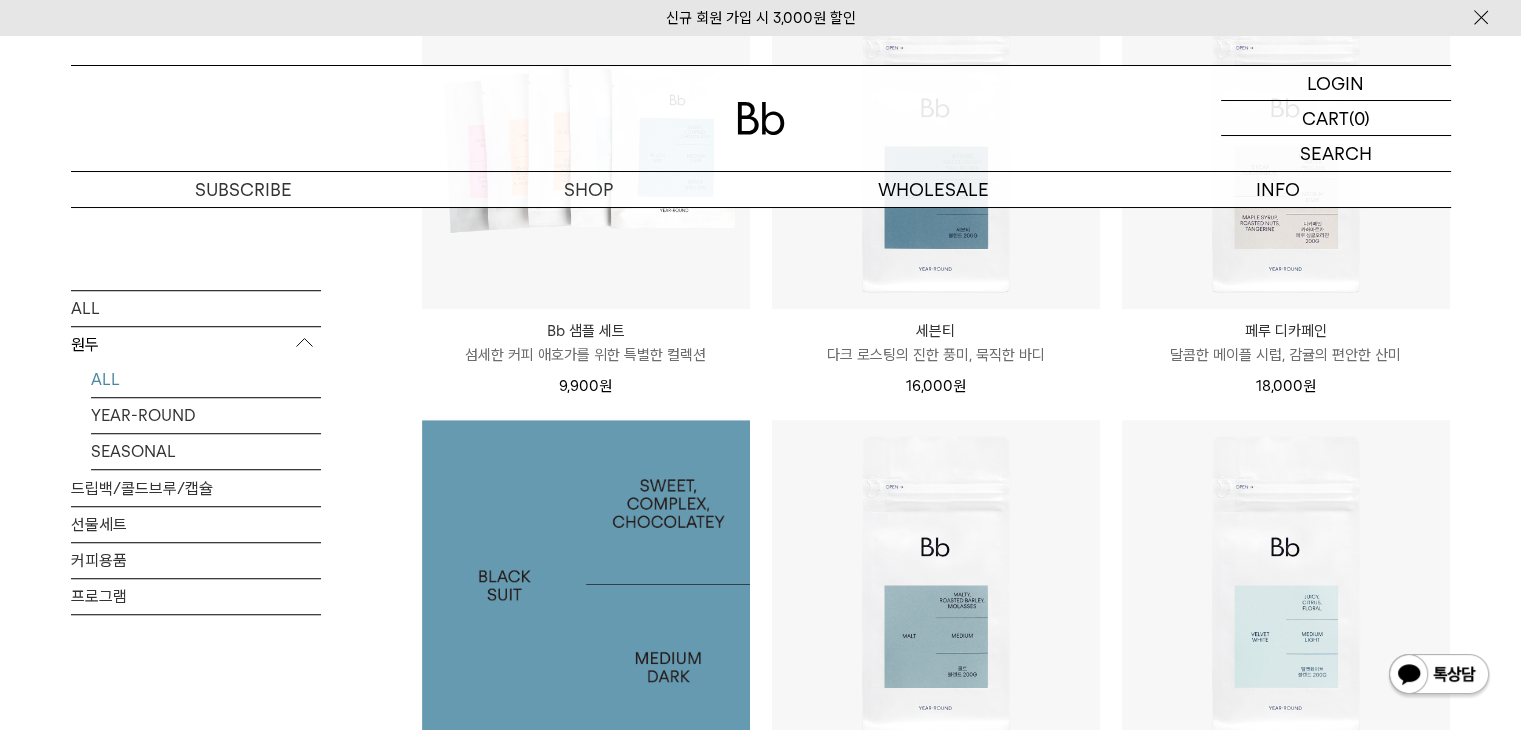 click at bounding box center (586, 584) 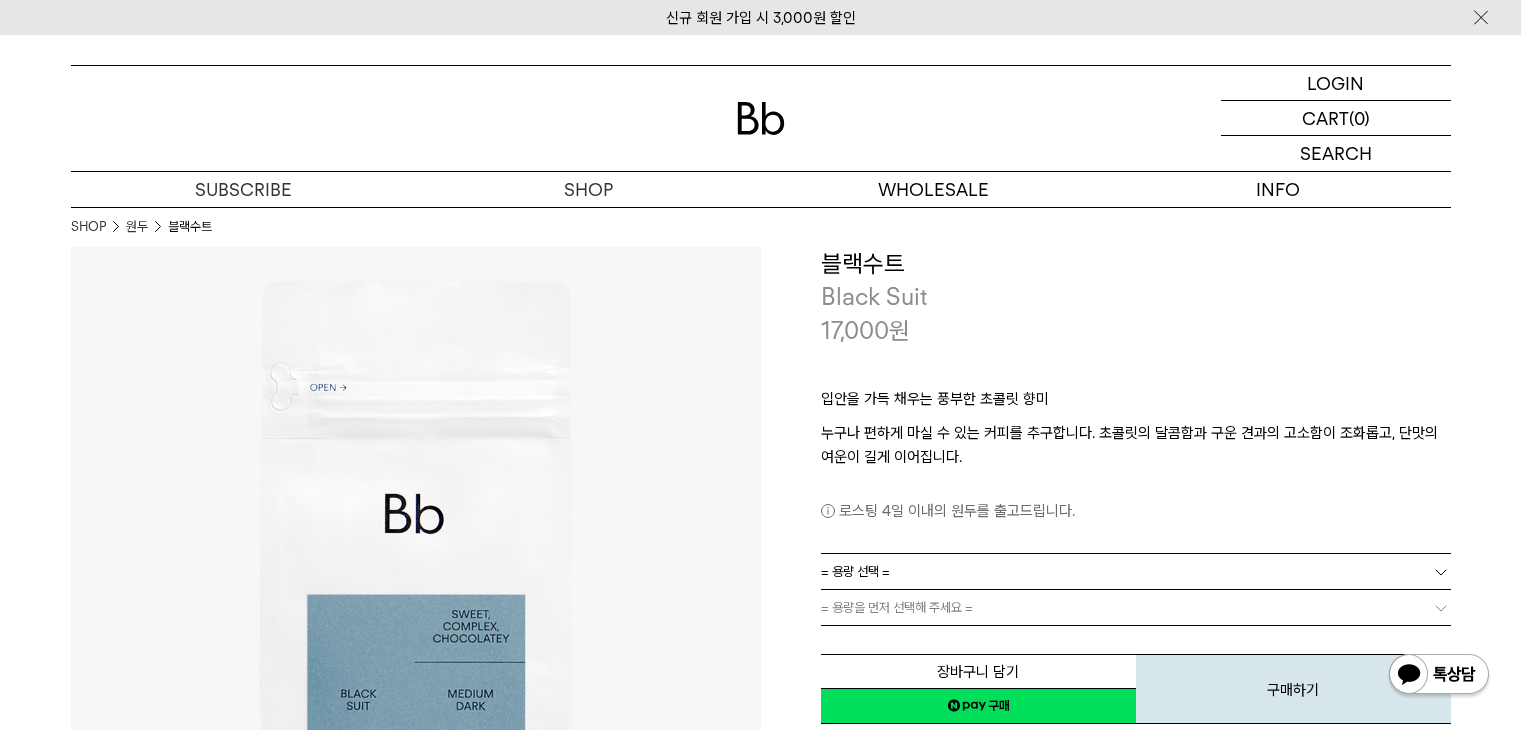 scroll, scrollTop: 0, scrollLeft: 0, axis: both 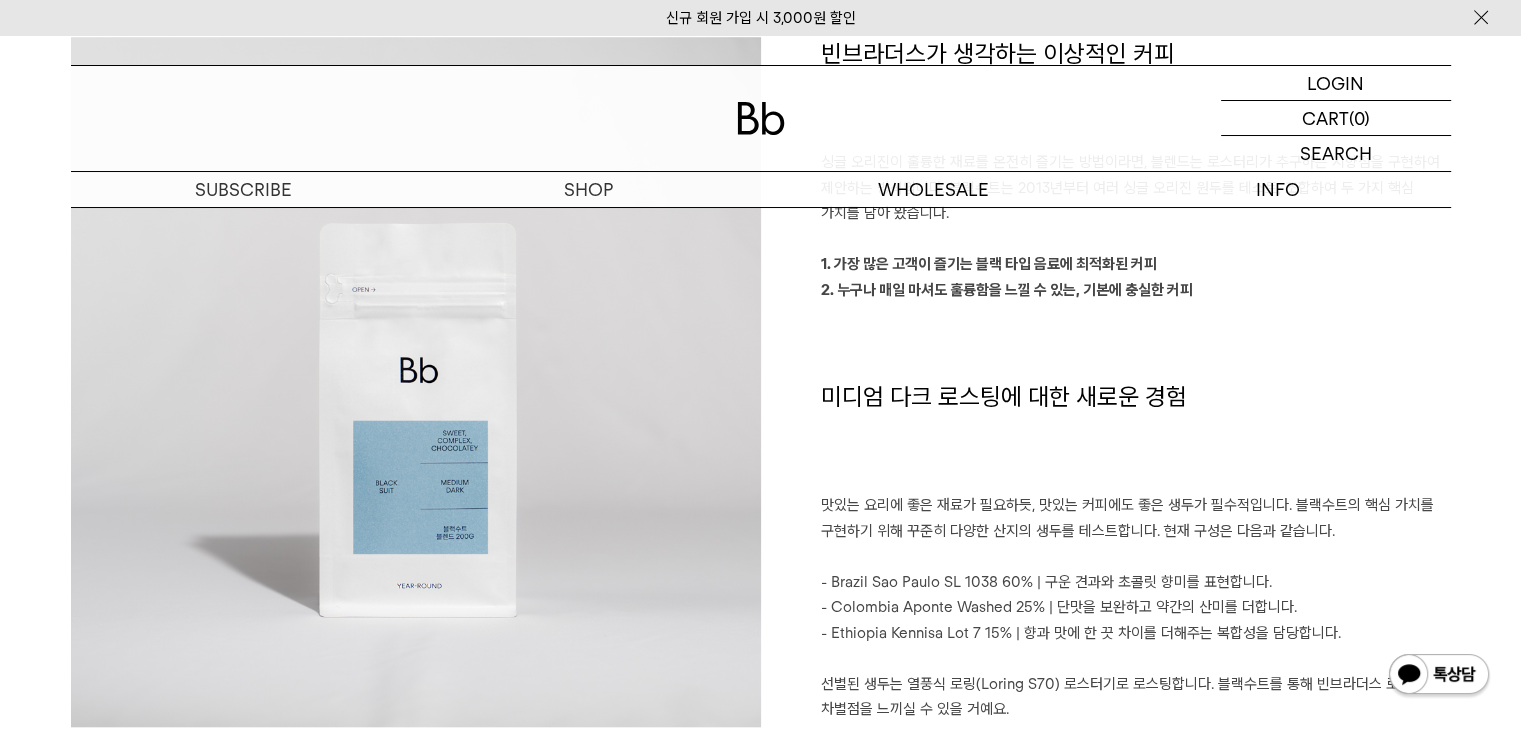 click on "미디엄 다크 로스팅에 대한 새로운 경험" at bounding box center [1136, 437] 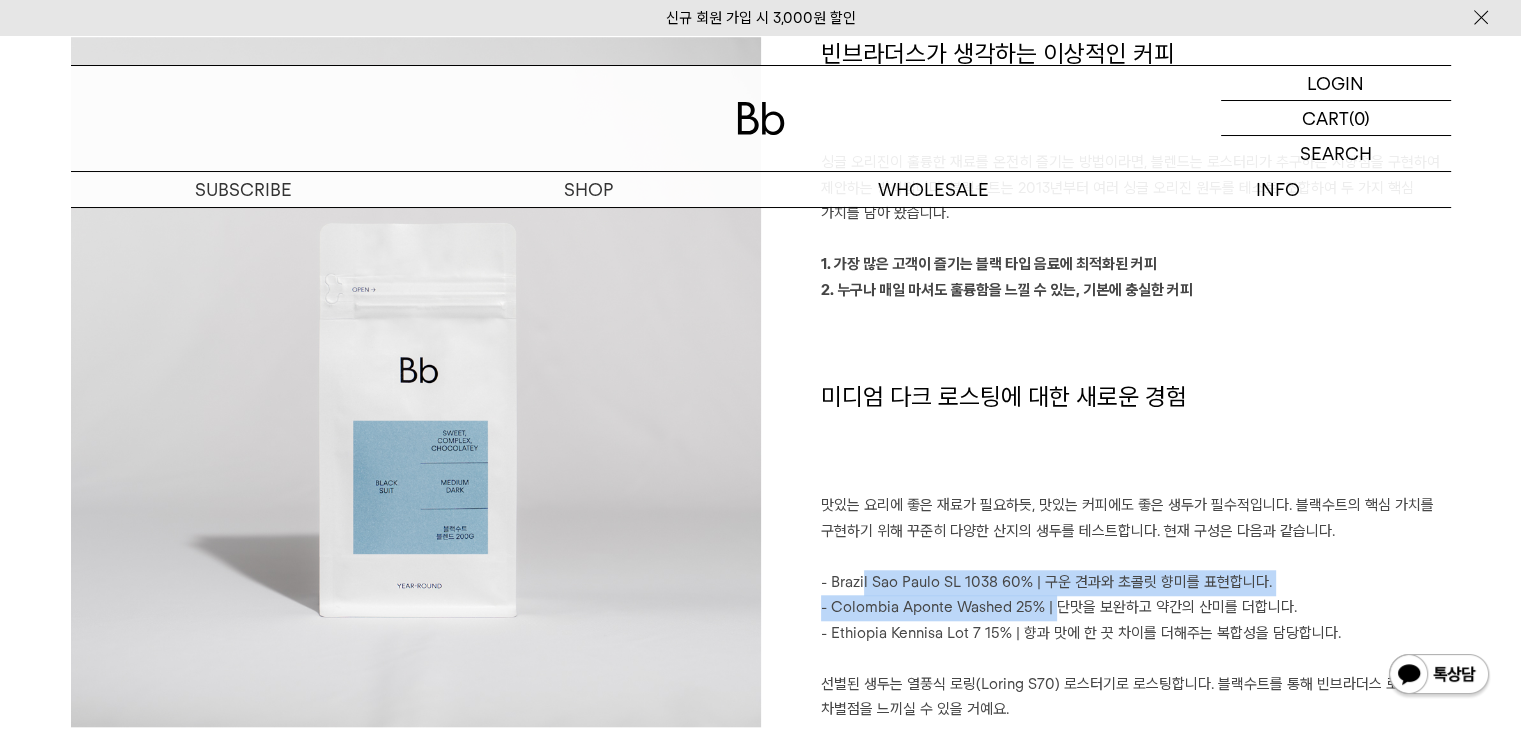 drag, startPoint x: 861, startPoint y: 589, endPoint x: 1050, endPoint y: 615, distance: 190.77998 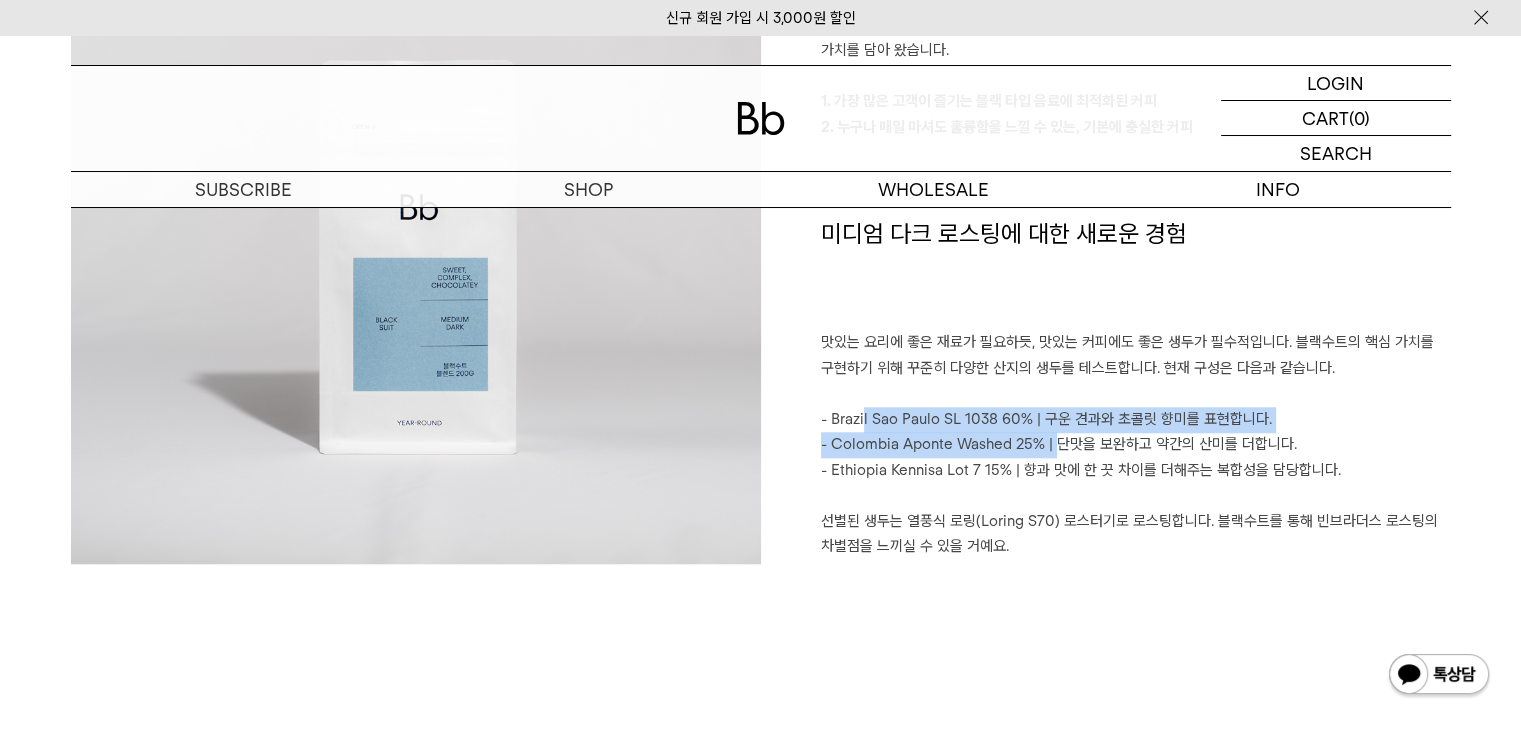 scroll, scrollTop: 1500, scrollLeft: 0, axis: vertical 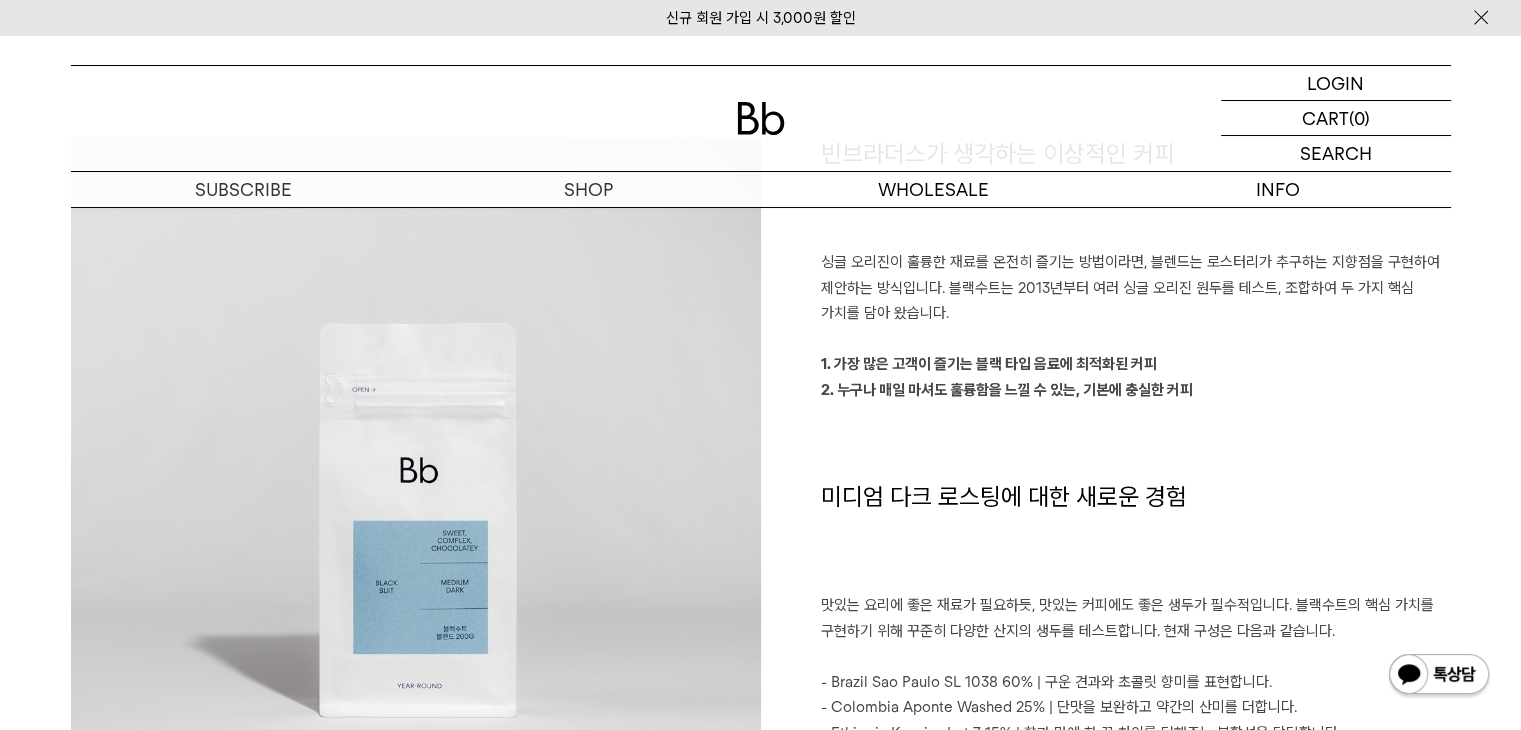 click on "미디엄 다크 로스팅에 대한 새로운 경험" at bounding box center [1136, 537] 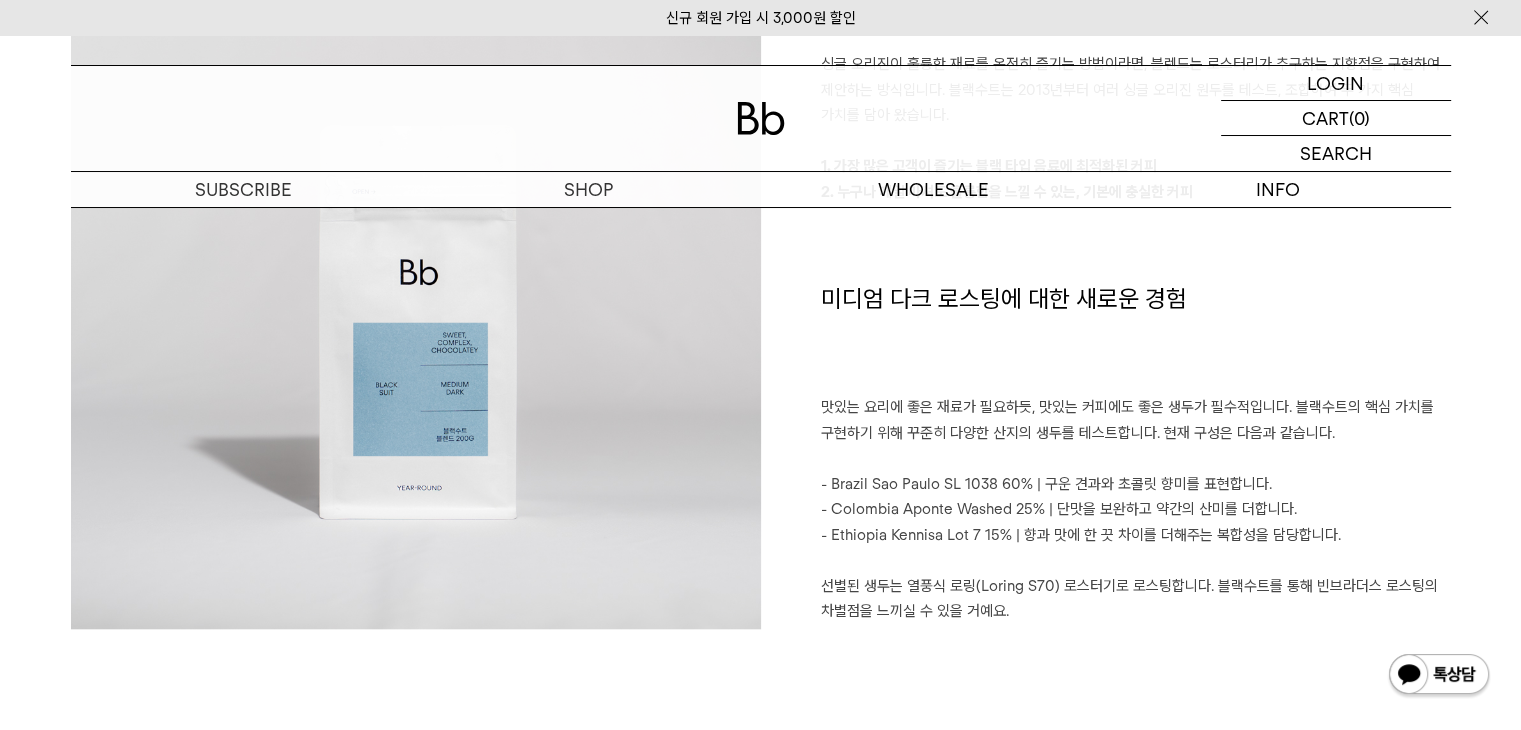 scroll, scrollTop: 1700, scrollLeft: 0, axis: vertical 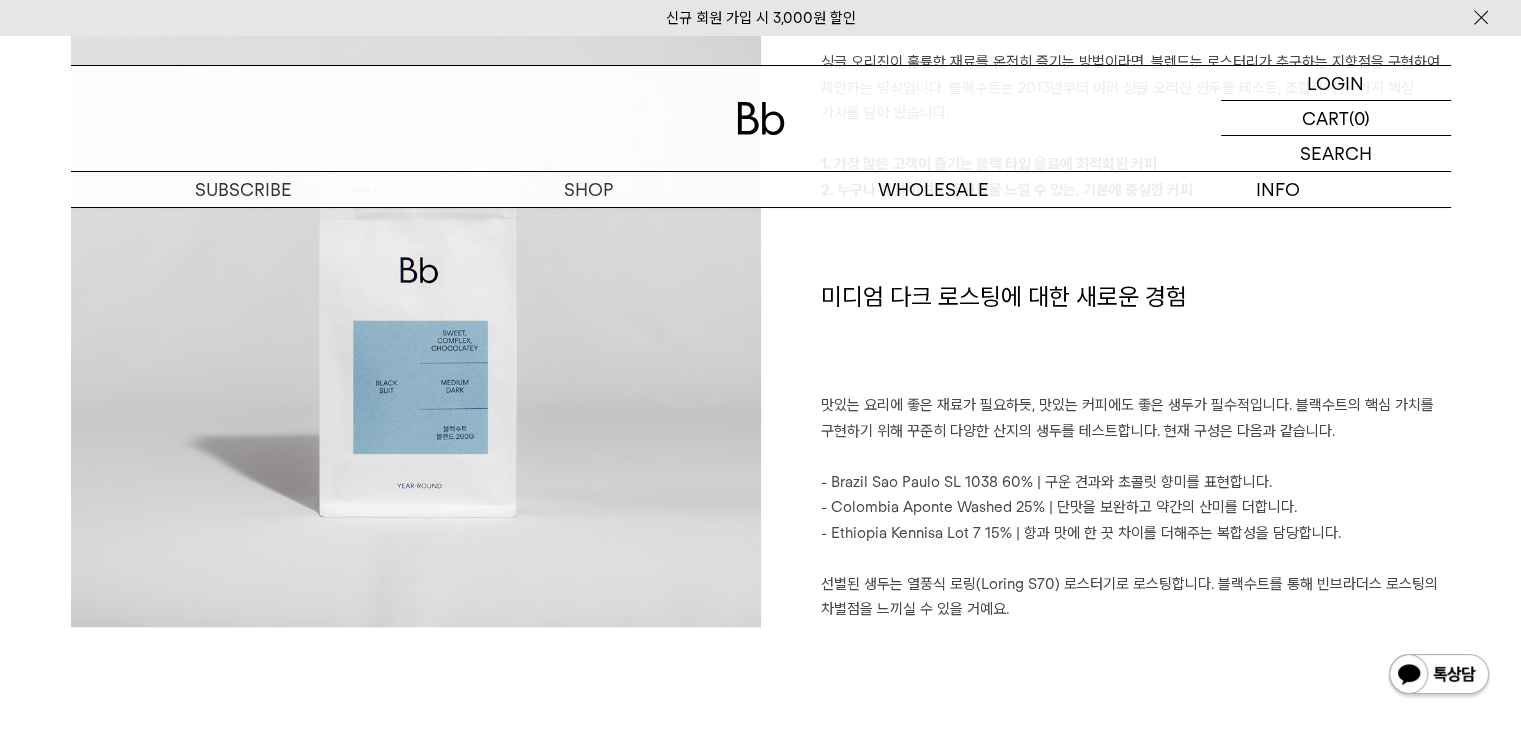 click on "미디엄 다크 로스팅에 대한 새로운 경험" at bounding box center [1136, 337] 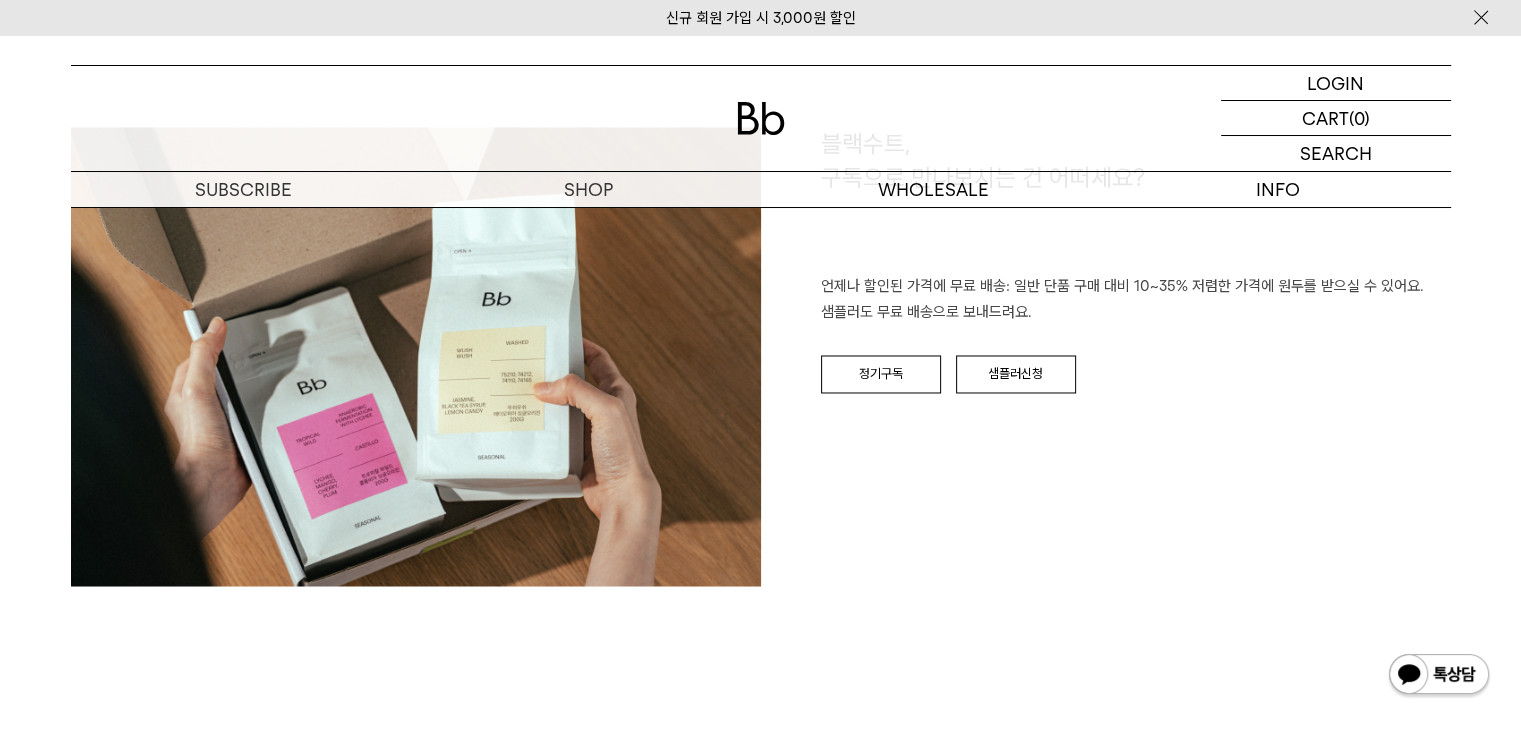 scroll, scrollTop: 3500, scrollLeft: 0, axis: vertical 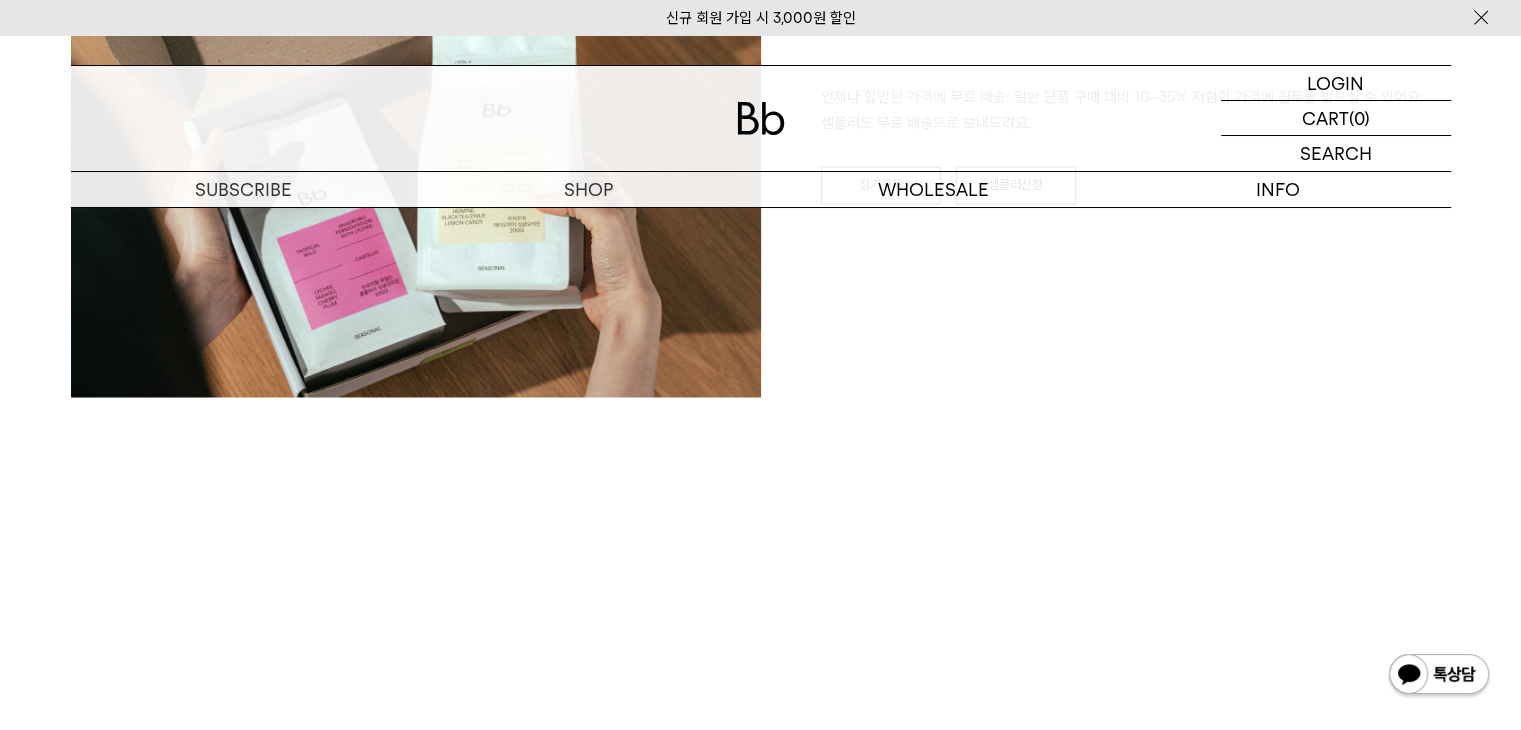 click on "블랙수트, 구독으로 만나보시는 건 어떠세요?
언제나 할인된 가격에 무료 배송: 일반 단품 구매 대비 10~35% 저렴한 가격에 원두를 받으실 수 있어요. 샘플러도 무료 배송으로 보내드려요.
정기구독
샘플러신청" at bounding box center [761, 277] 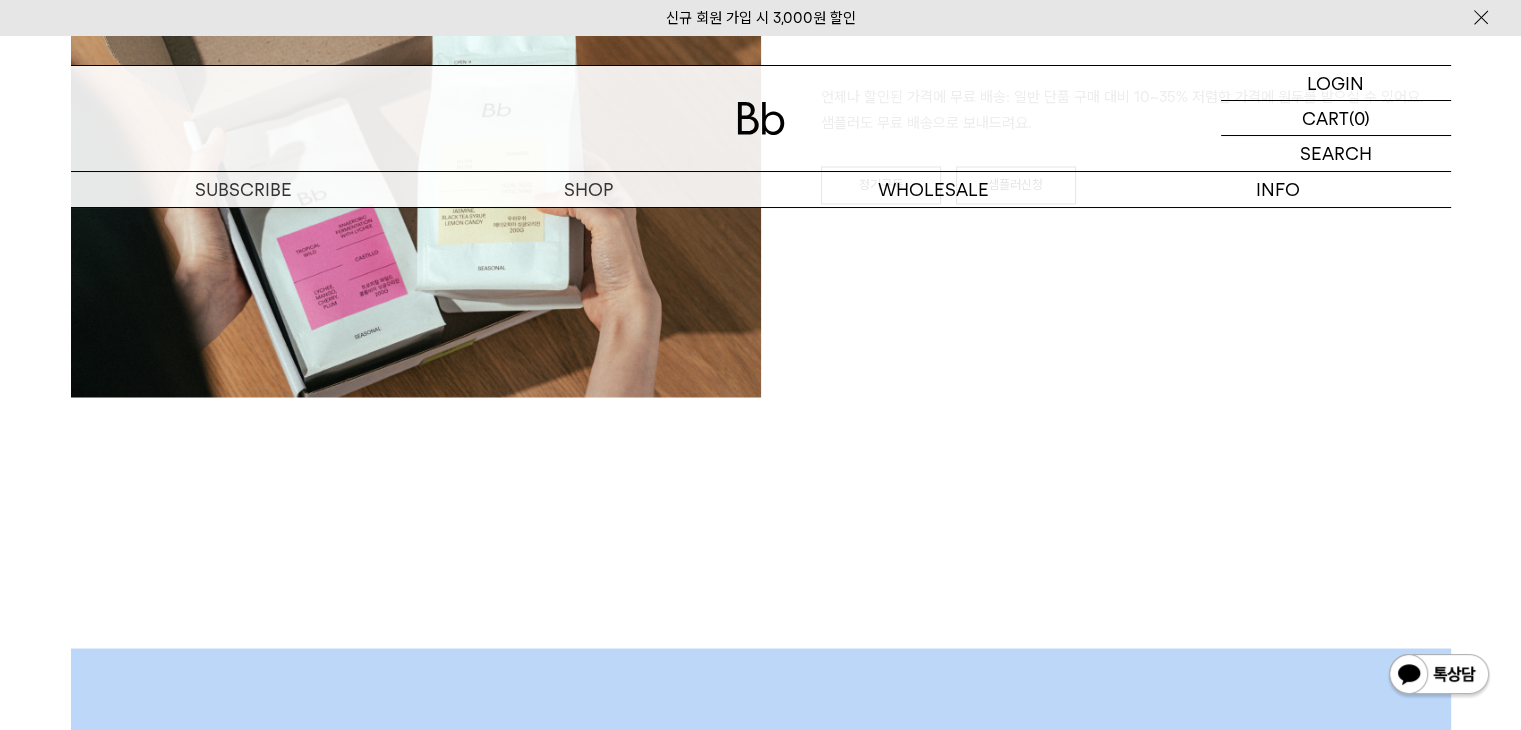 click on "블랙수트, 구독으로 만나보시는 건 어떠세요?
언제나 할인된 가격에 무료 배송: 일반 단품 구매 대비 10~35% 저렴한 가격에 원두를 받으실 수 있어요. 샘플러도 무료 배송으로 보내드려요.
정기구독
샘플러신청" at bounding box center (761, 277) 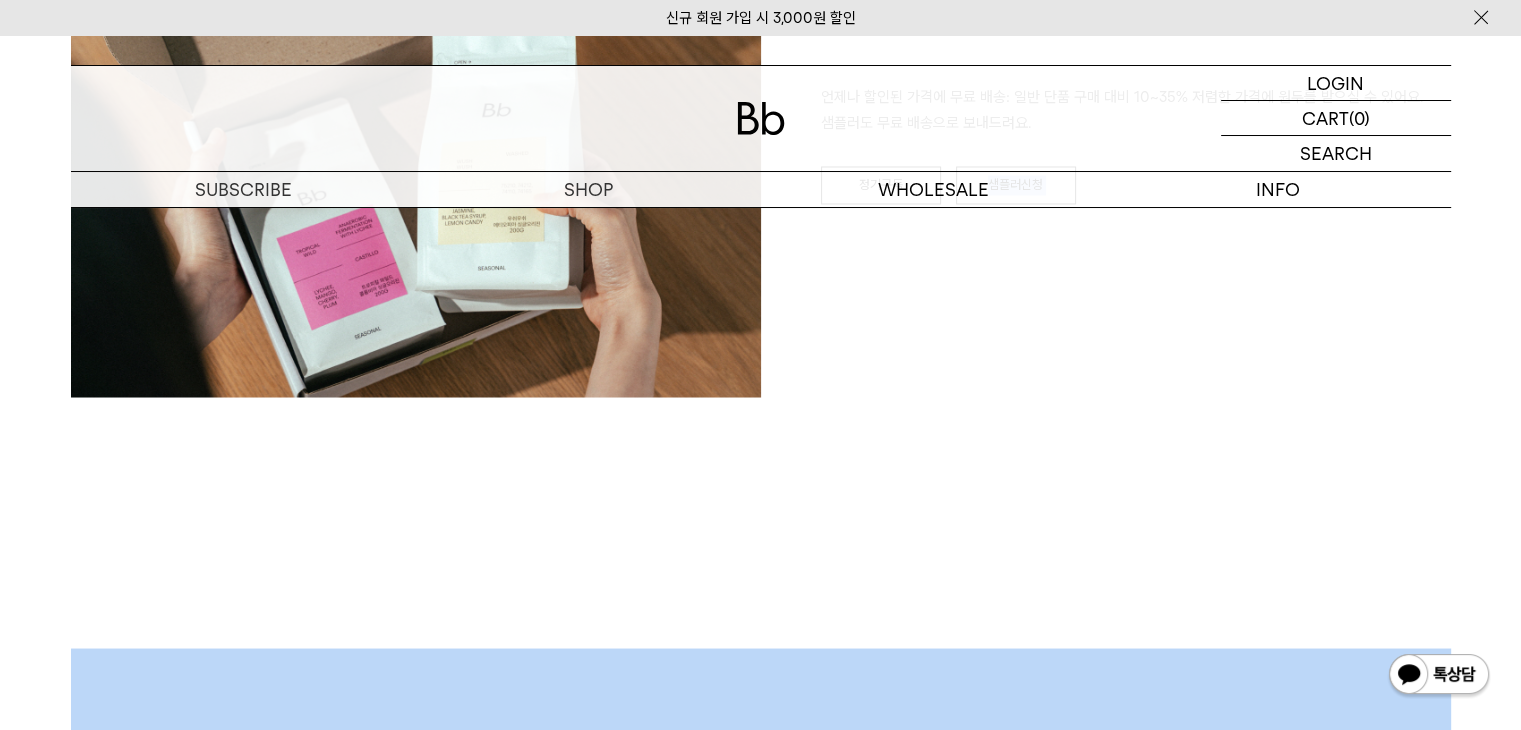 click on "블랙수트, 구독으로 만나보시는 건 어떠세요?
언제나 할인된 가격에 무료 배송: 일반 단품 구매 대비 10~35% 저렴한 가격에 원두를 받으실 수 있어요. 샘플러도 무료 배송으로 보내드려요.
정기구독
샘플러신청" at bounding box center (761, 277) 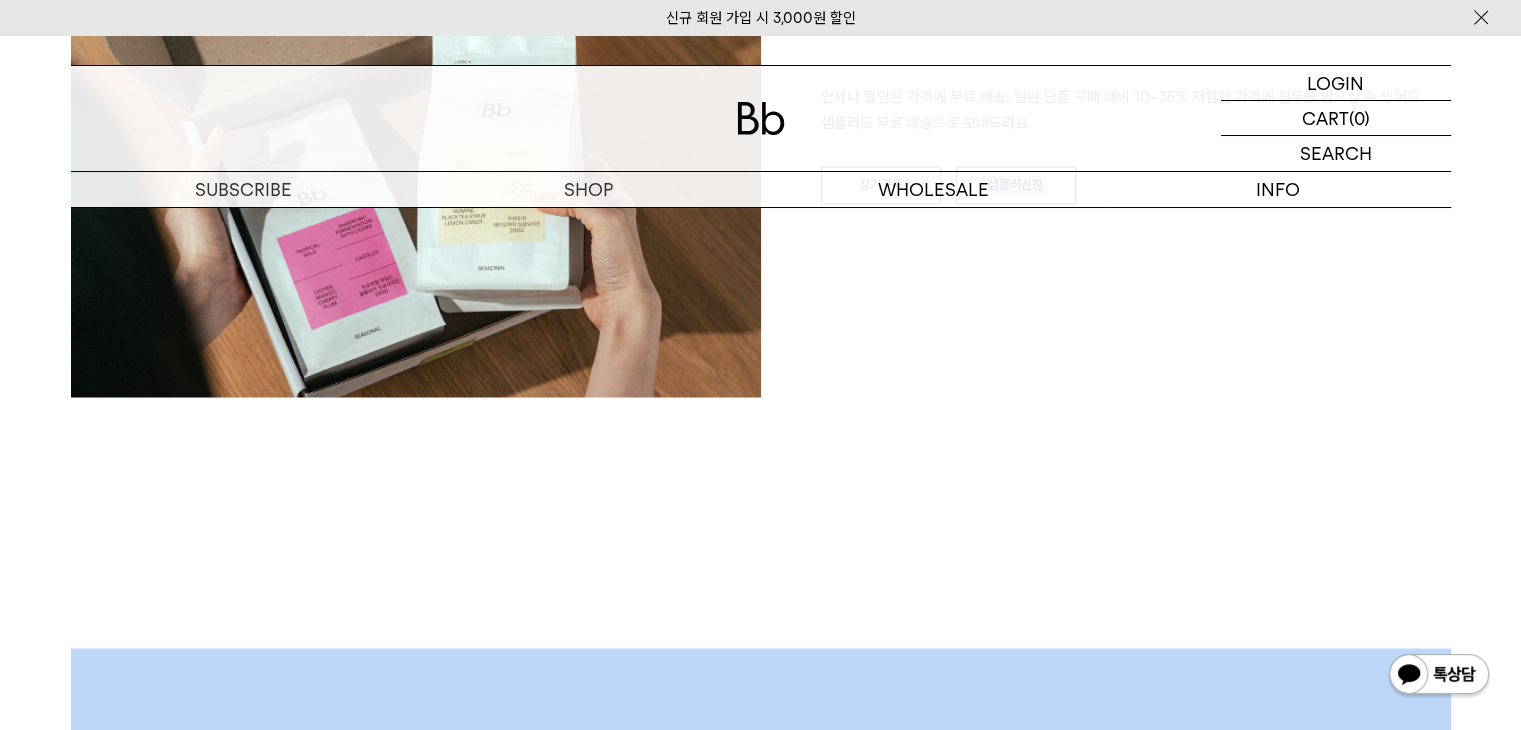 click on "블랙수트, 구독으로 만나보시는 건 어떠세요?
언제나 할인된 가격에 무료 배송: 일반 단품 구매 대비 10~35% 저렴한 가격에 원두를 받으실 수 있어요. 샘플러도 무료 배송으로 보내드려요.
정기구독
샘플러신청" at bounding box center (761, 277) 